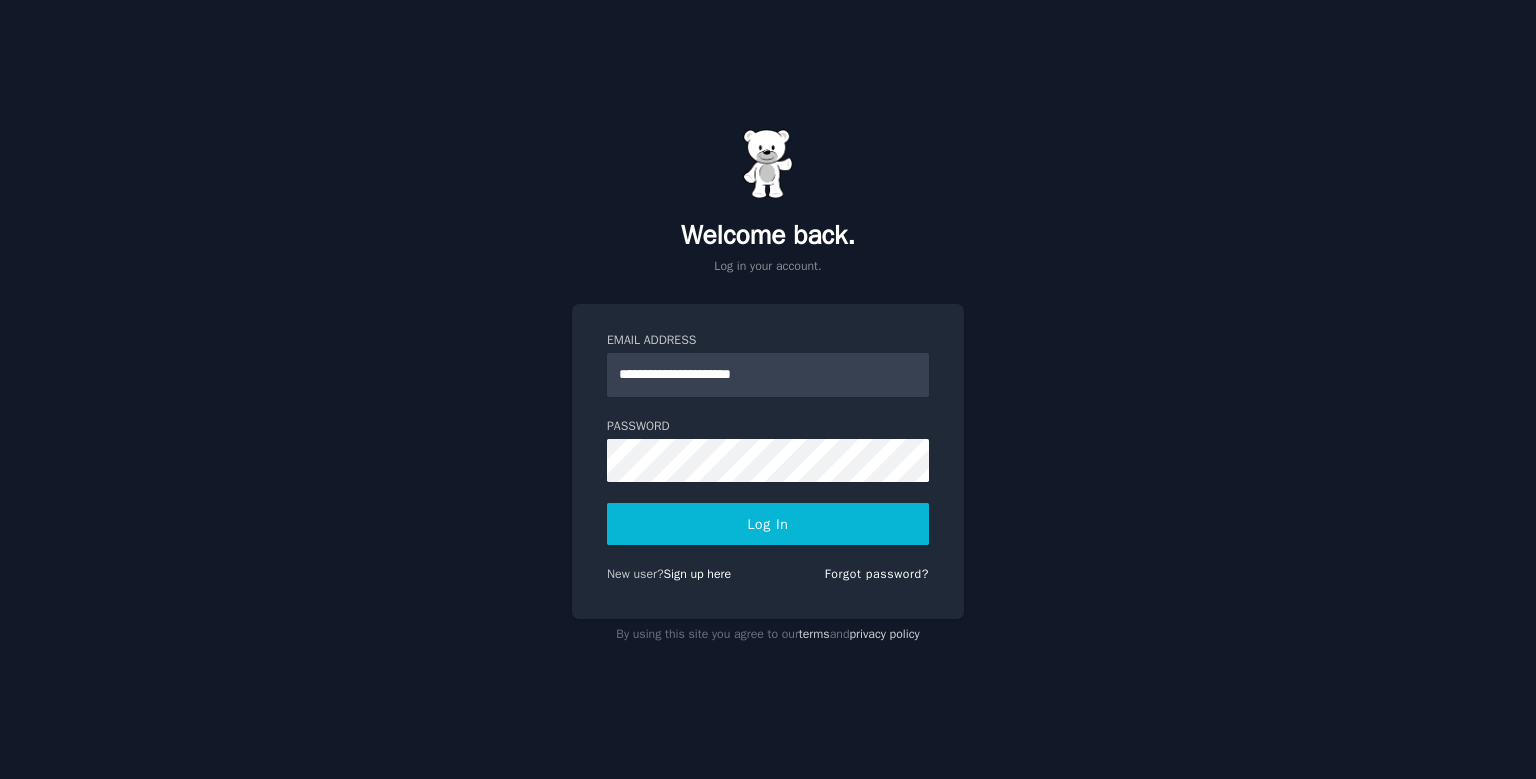 scroll, scrollTop: 0, scrollLeft: 0, axis: both 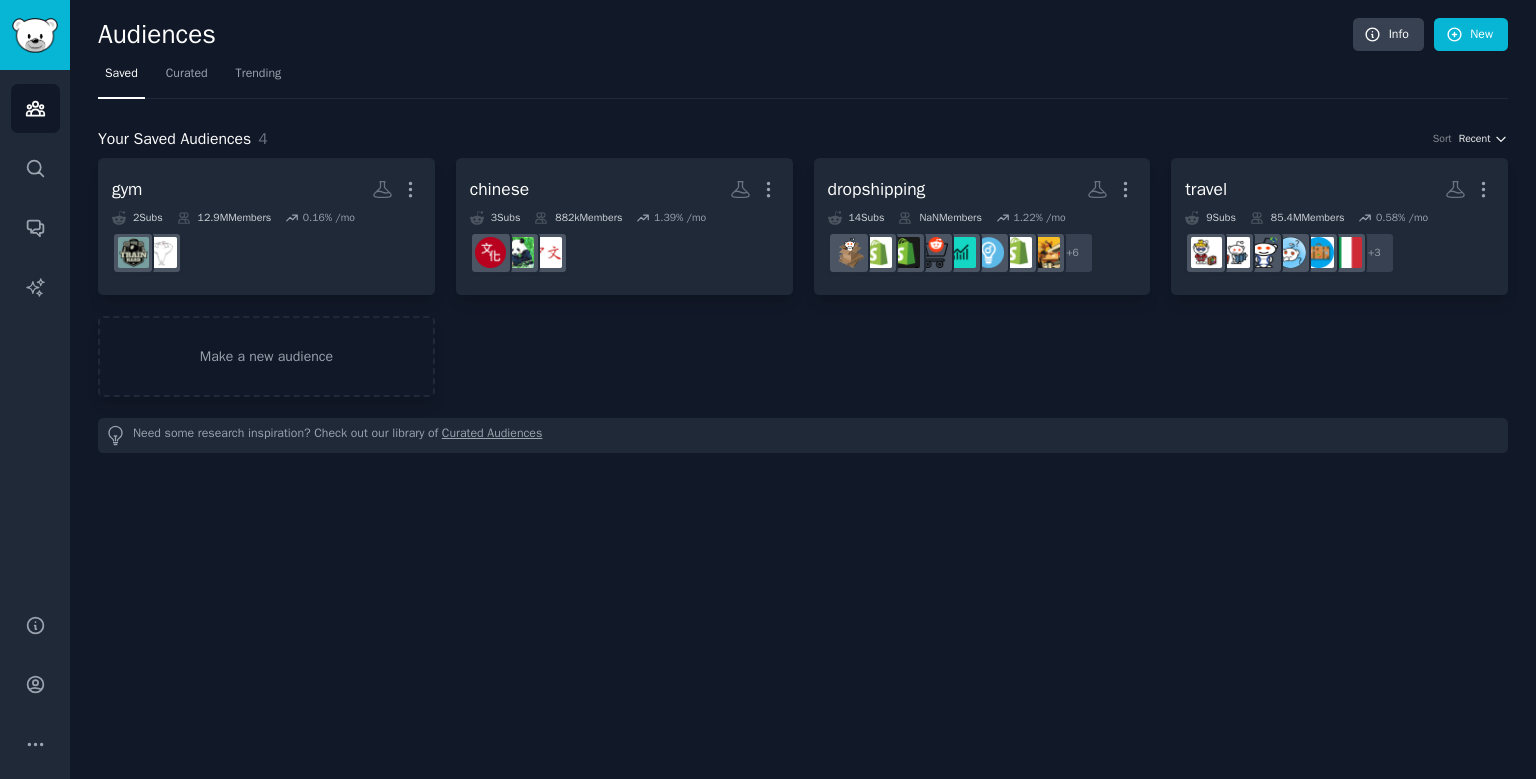 click 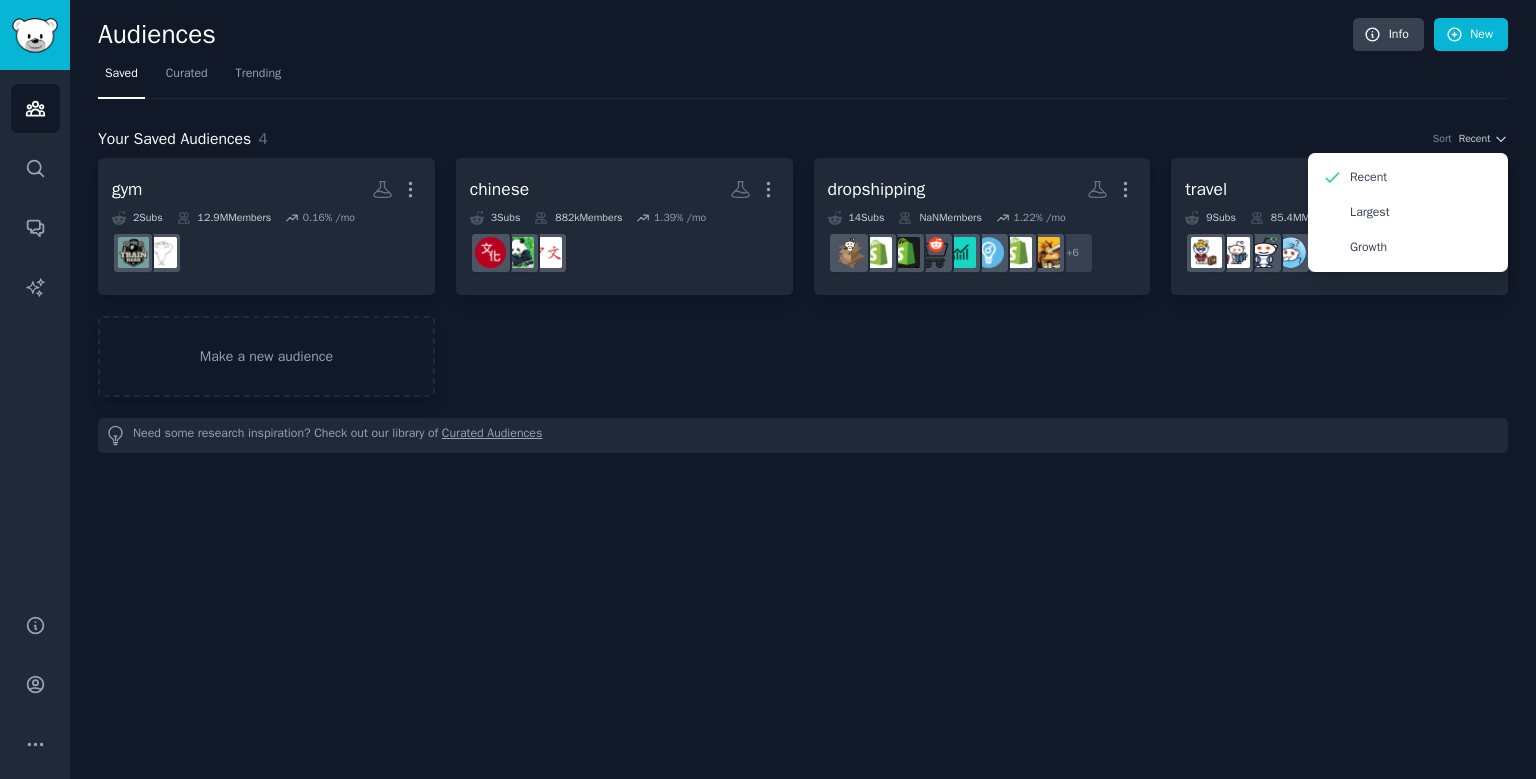 click on "Your Saved Audiences 4 Sort Recent Recent Largest Growth gym More 2  Sub s 12.9M  Members 0.16 % /mo chinese More 3  Sub s 882k  Members 1.39 % /mo r/Chinese dropshipping More 14  Sub s NaN  Members 1.22 % /mo r/shopify + 6 travel More 9  Sub s 85.4M  Members 0.58 % /mo + 3 Make a new audience Need some research inspiration? Check out our library of  Curated Audiences" at bounding box center [803, 276] 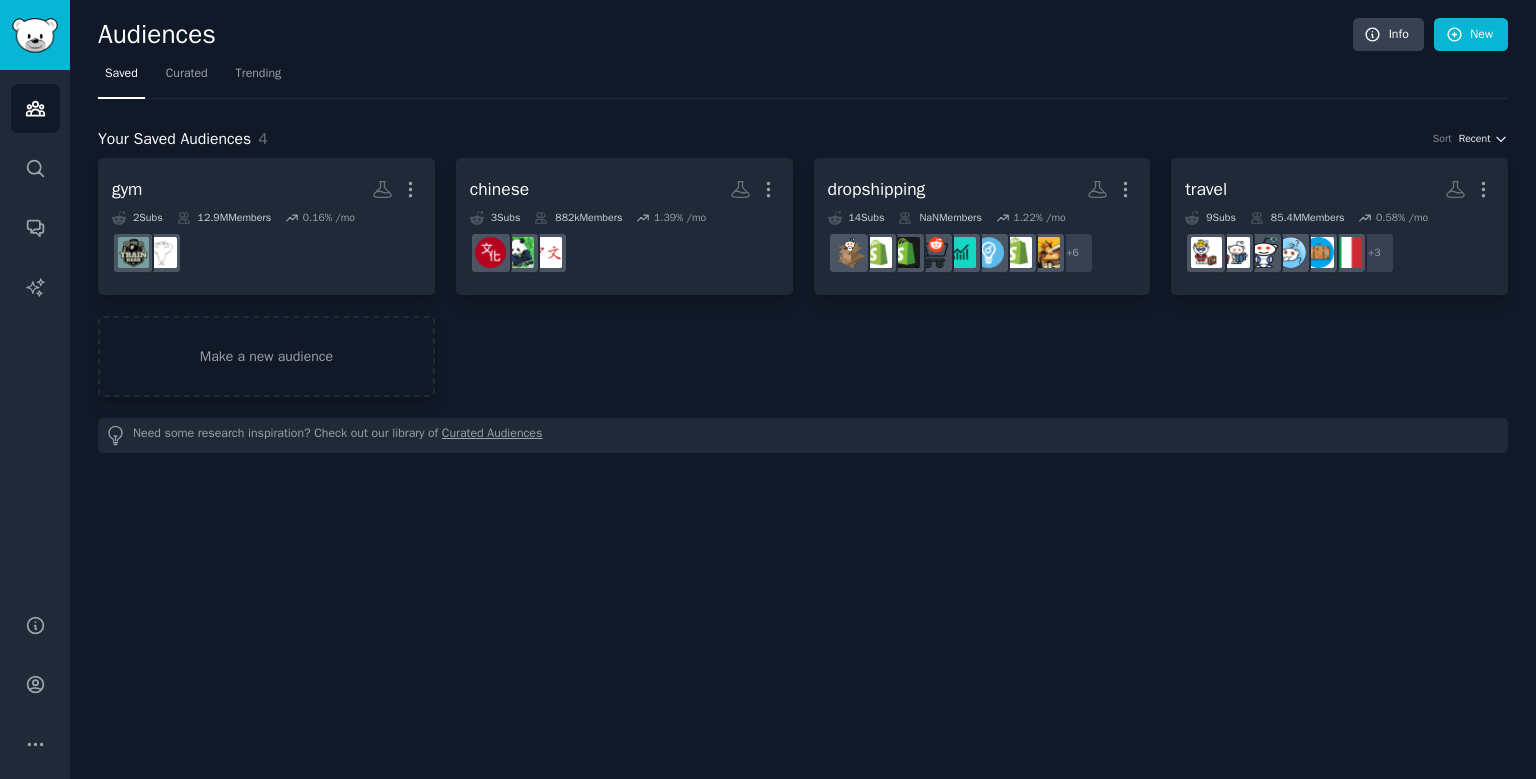 click on "Recent" at bounding box center (1475, 139) 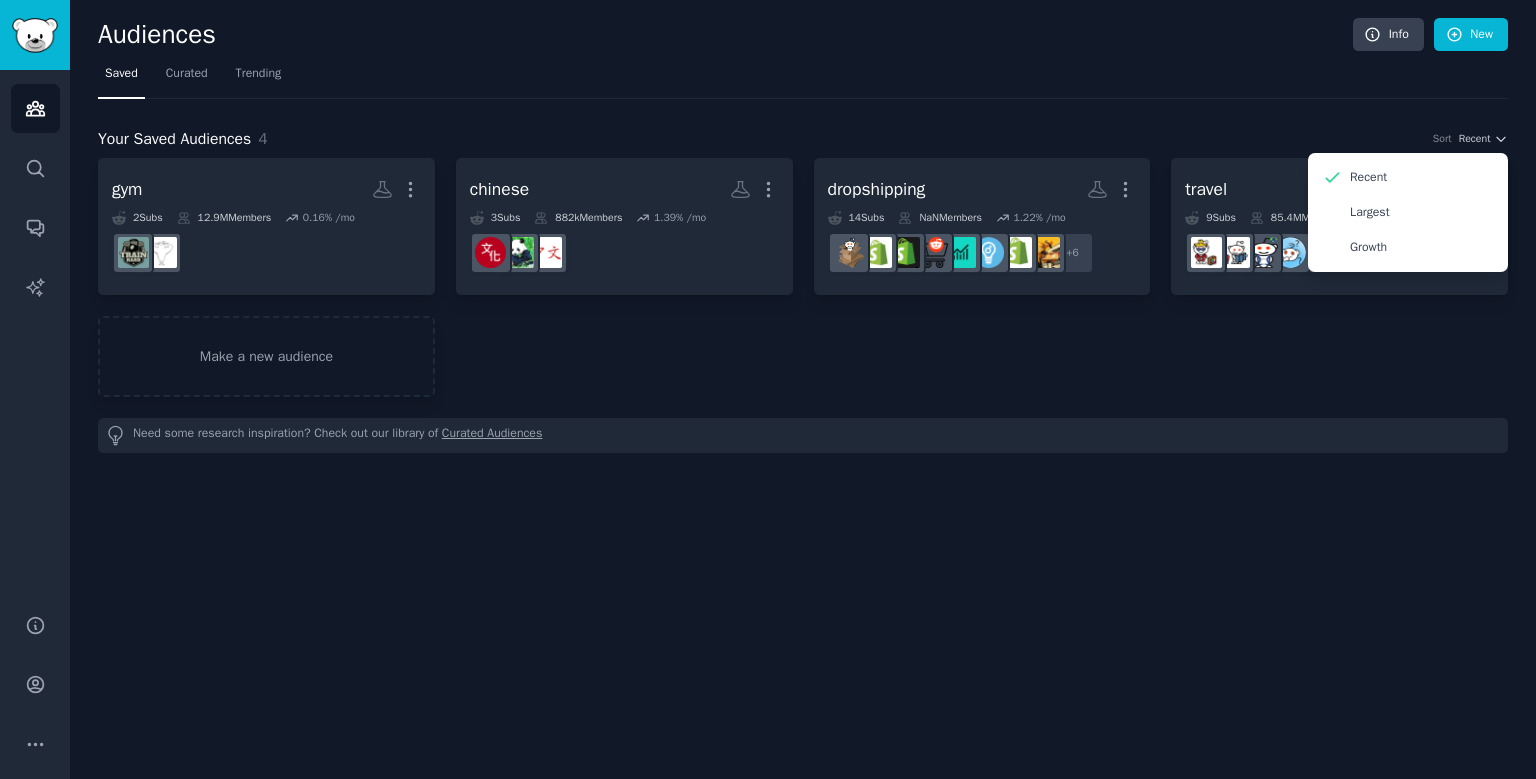 click on "gym More 2  Sub s 12.9M  Members 0.16 % /mo chinese More 3  Sub s 882k  Members 1.39 % /mo r/Chinese dropshipping More 14  Sub s NaN  Members 1.22 % /mo r/shopify + 6 travel More 9  Sub s 85.4M  Members 0.58 % /mo + 3 Make a new audience" at bounding box center [803, 277] 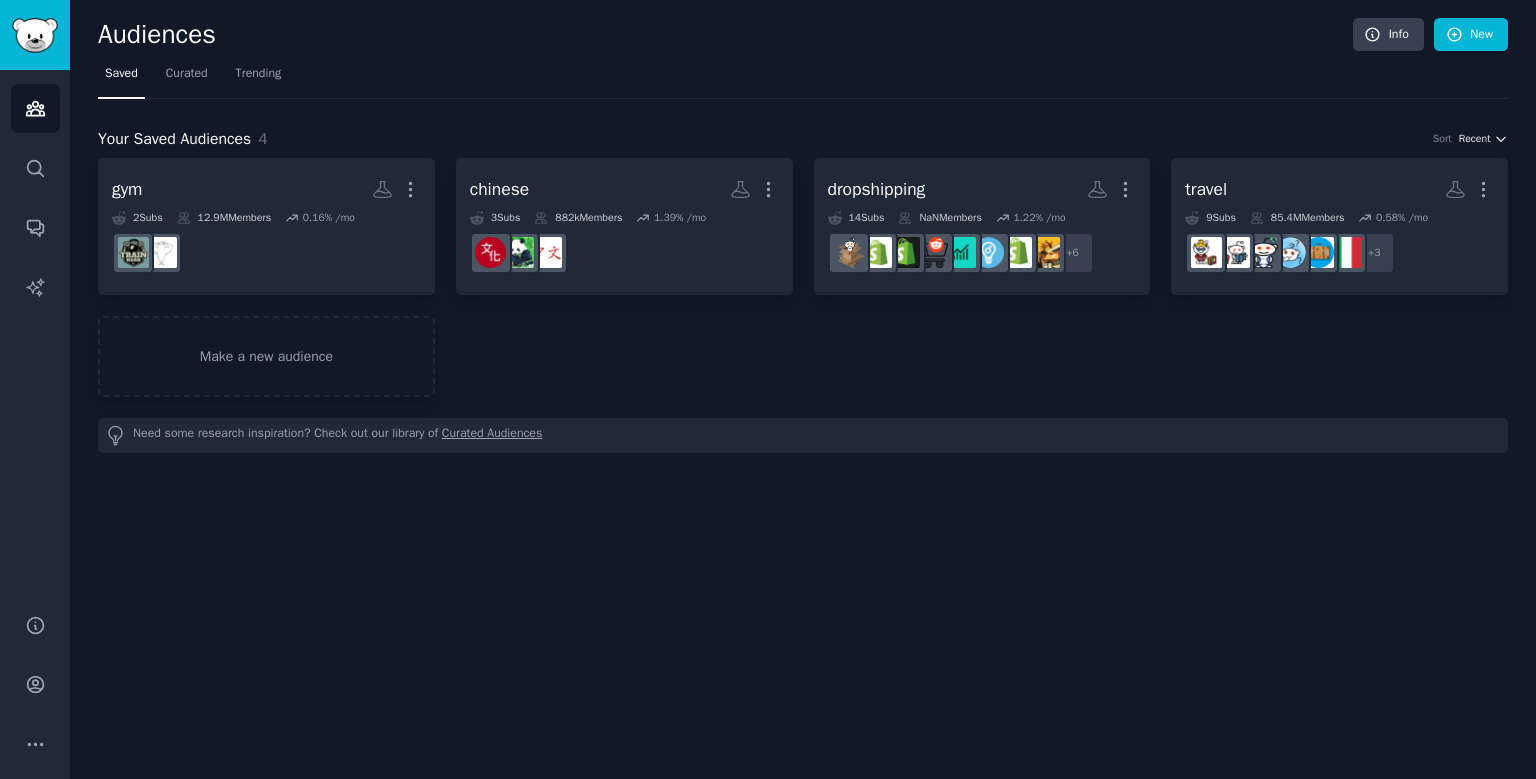 click on "Recent" at bounding box center (1475, 139) 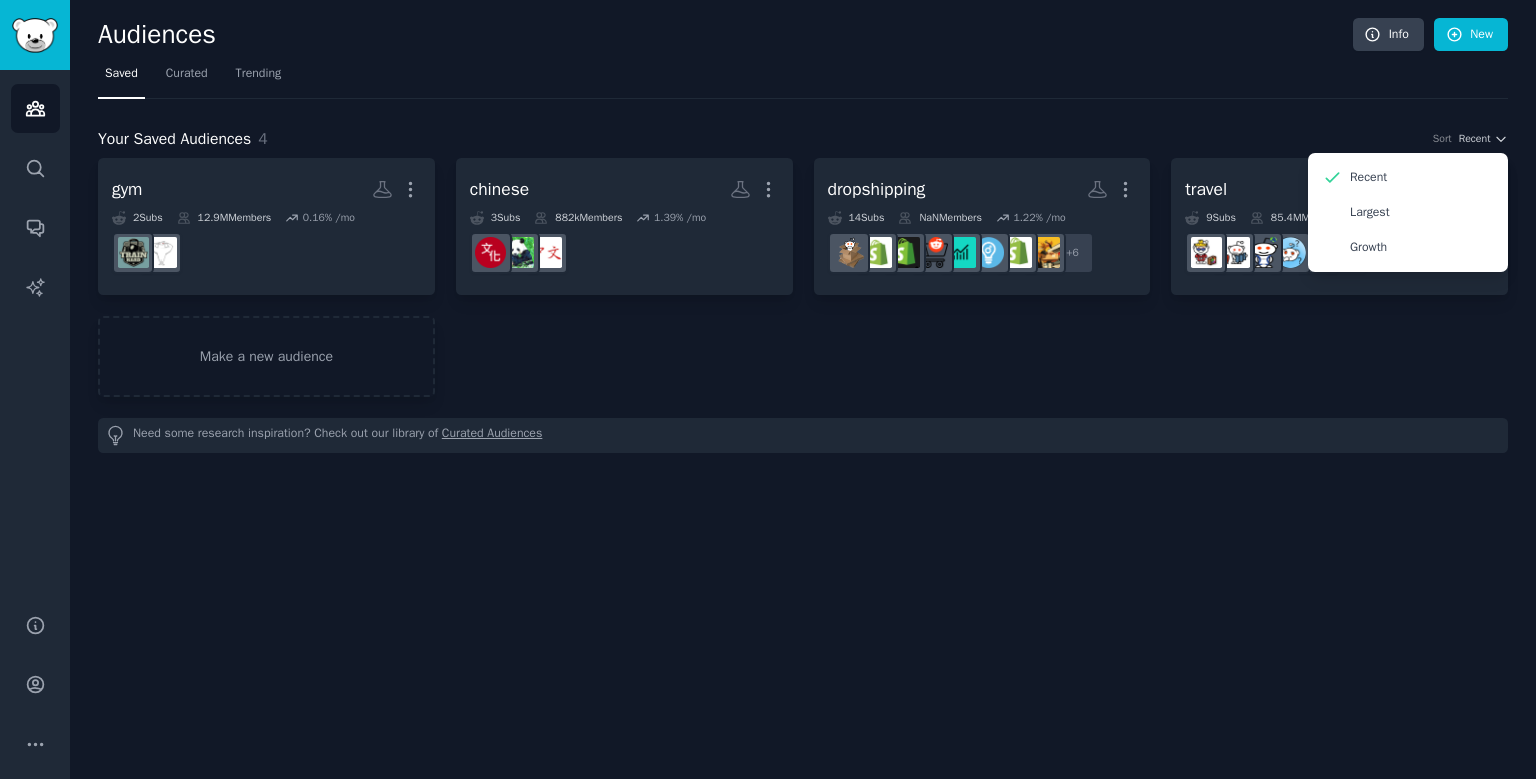click on "Your Saved Audiences 4 Sort Recent Recent Largest Growth" at bounding box center (803, 139) 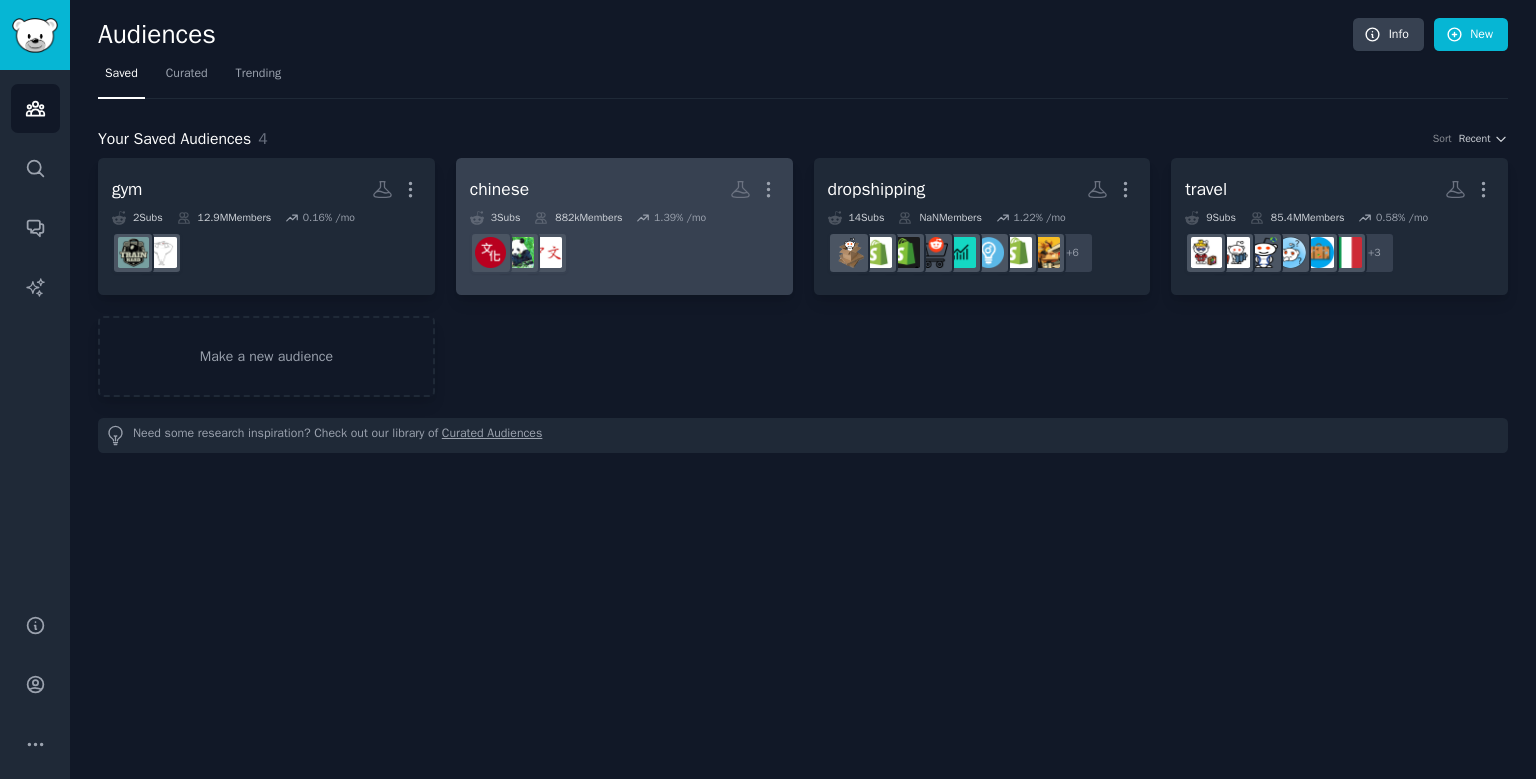 click on "r/Chinese" at bounding box center [624, 253] 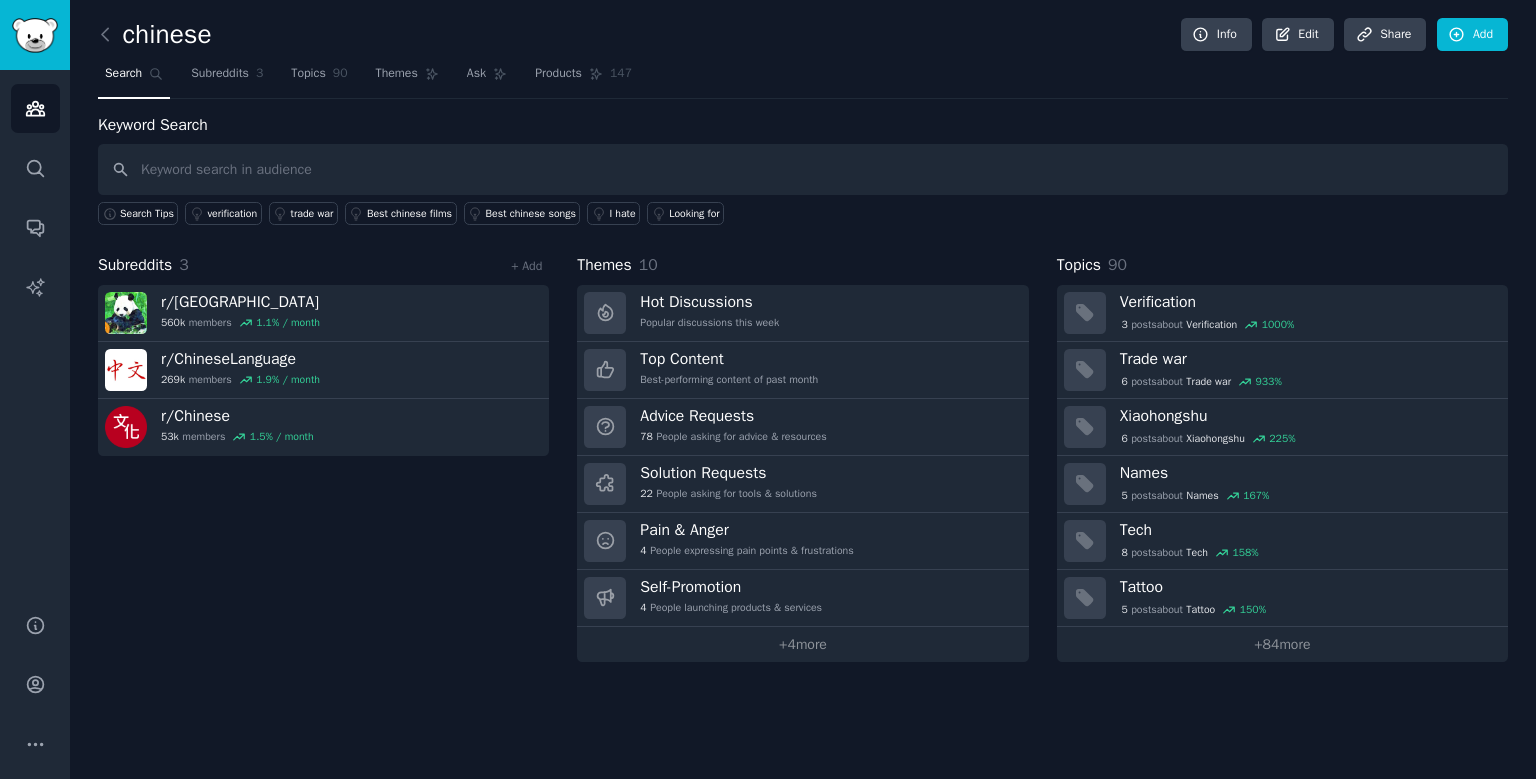 click on "chinese Info Edit Share Add Search Subreddits 3 Topics 90 Themes Ask Products 147 Keyword Search Search Tips verification trade war Best chinese films Best chinese songs I hate Looking for Subreddits 3 + Add r/ China 560k  members 1.1 % / month r/ ChineseLanguage 269k  members 1.9 % / month r/ Chinese 53k  members 1.5 % / month Themes 10 Hot Discussions Popular discussions this week Top Content Best-performing content of past month Advice Requests 78 People asking for advice & resources Solution Requests 22 People asking for tools & solutions Pain & Anger 4 People expressing pain points & frustrations Self-Promotion 4 People launching products & services +  4  more Topics 90 Verification 3  post s  about  Verification 1000 % Trade war 6  post s  about  Trade war 933 % Xiaohongshu 6  post s  about  Xiaohongshu 225 % Names 5  post s  about  Names 167 % Tech 8  post s  about  Tech 158 % Tattoo 5  post s  about  Tattoo 150 % +  84  more" at bounding box center (803, 345) 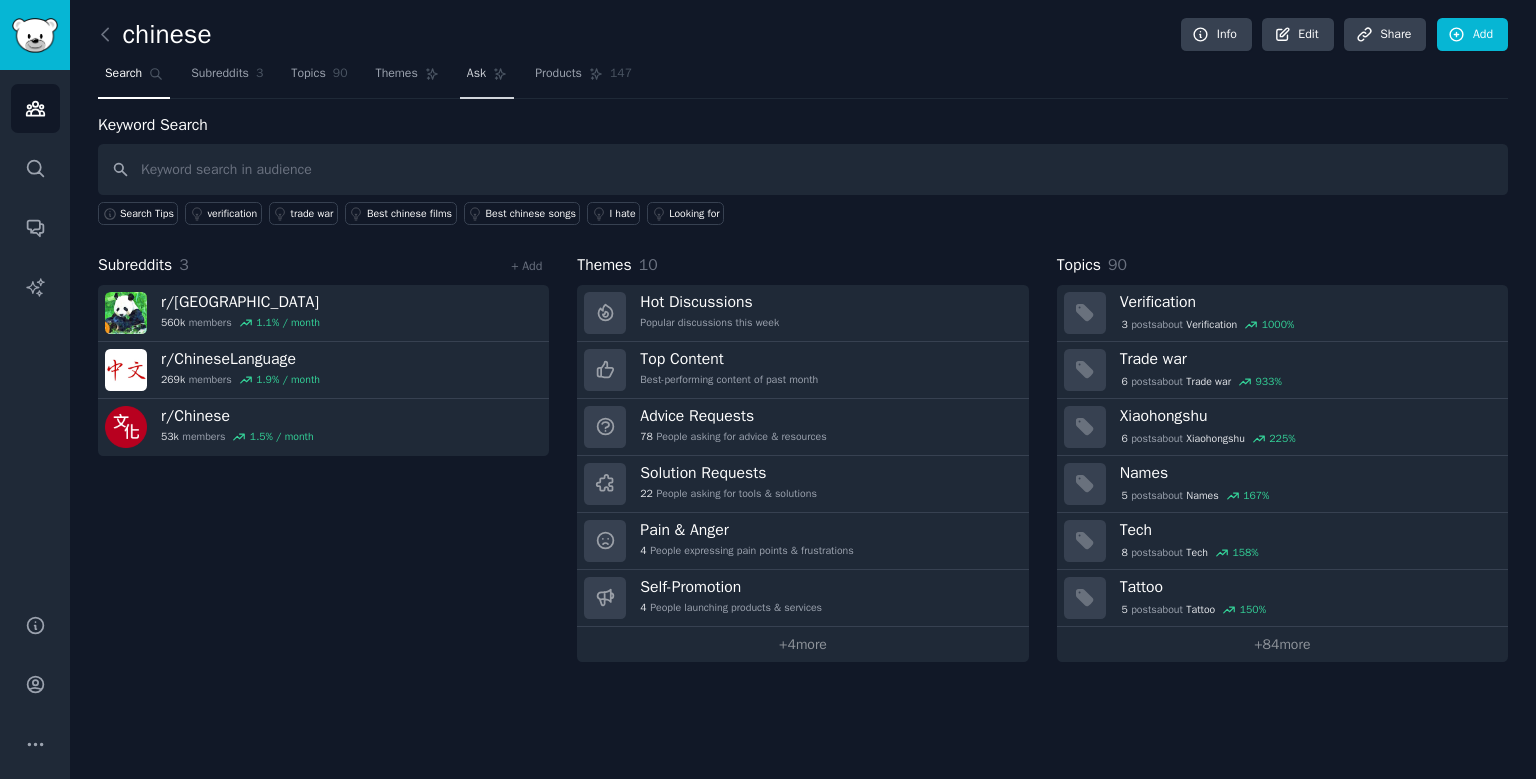 click on "Ask" at bounding box center [487, 78] 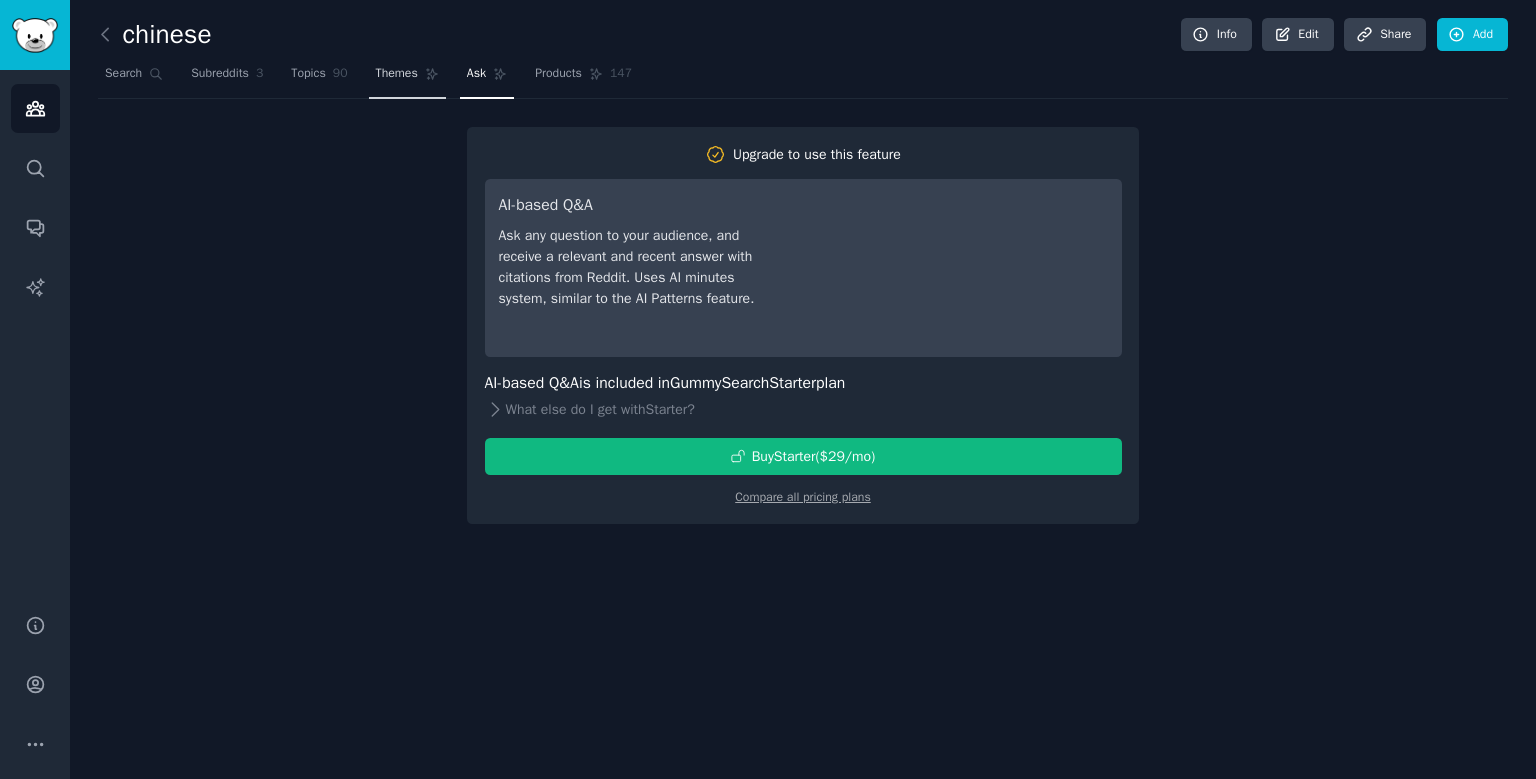 click 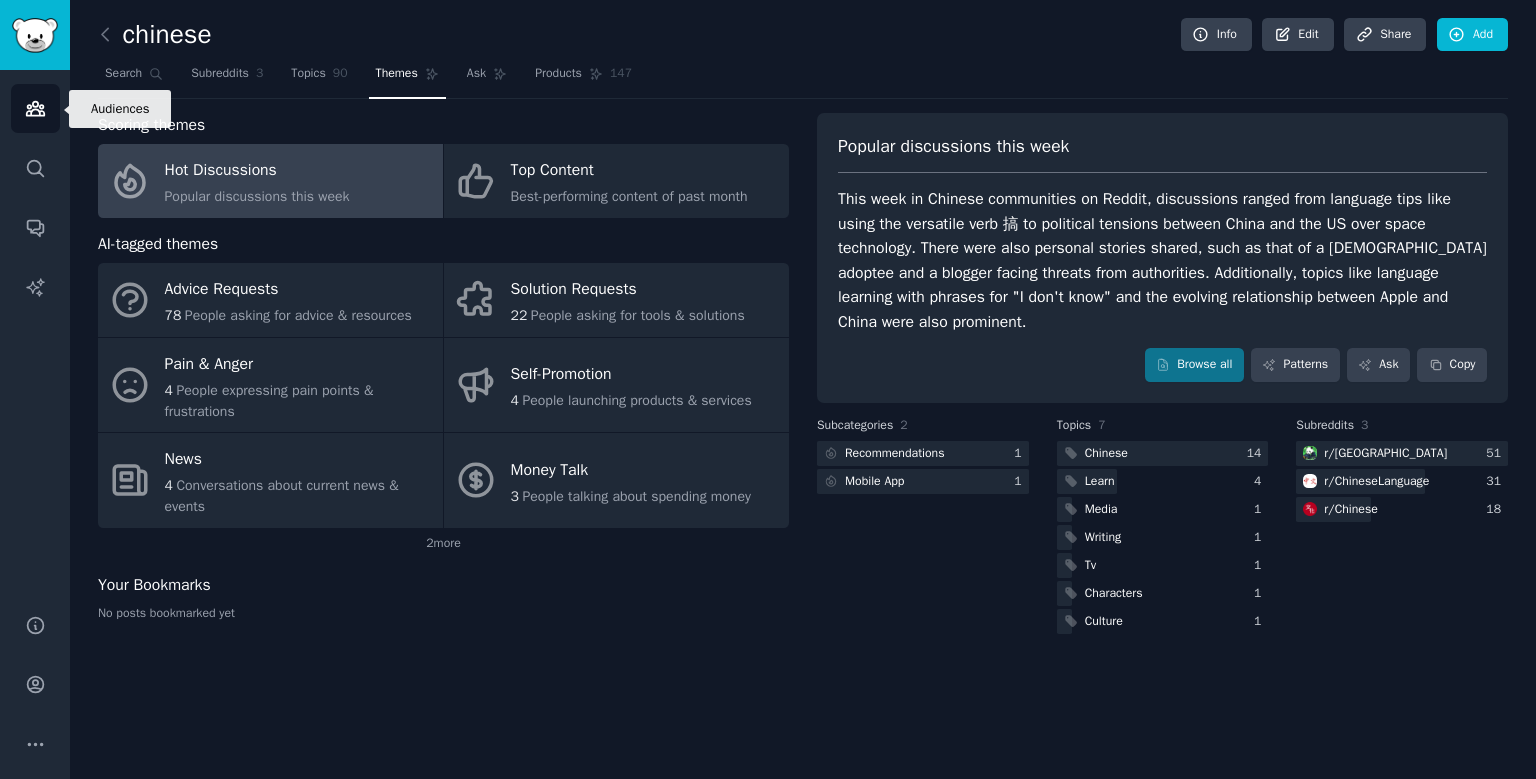 click on "Audiences" at bounding box center [35, 108] 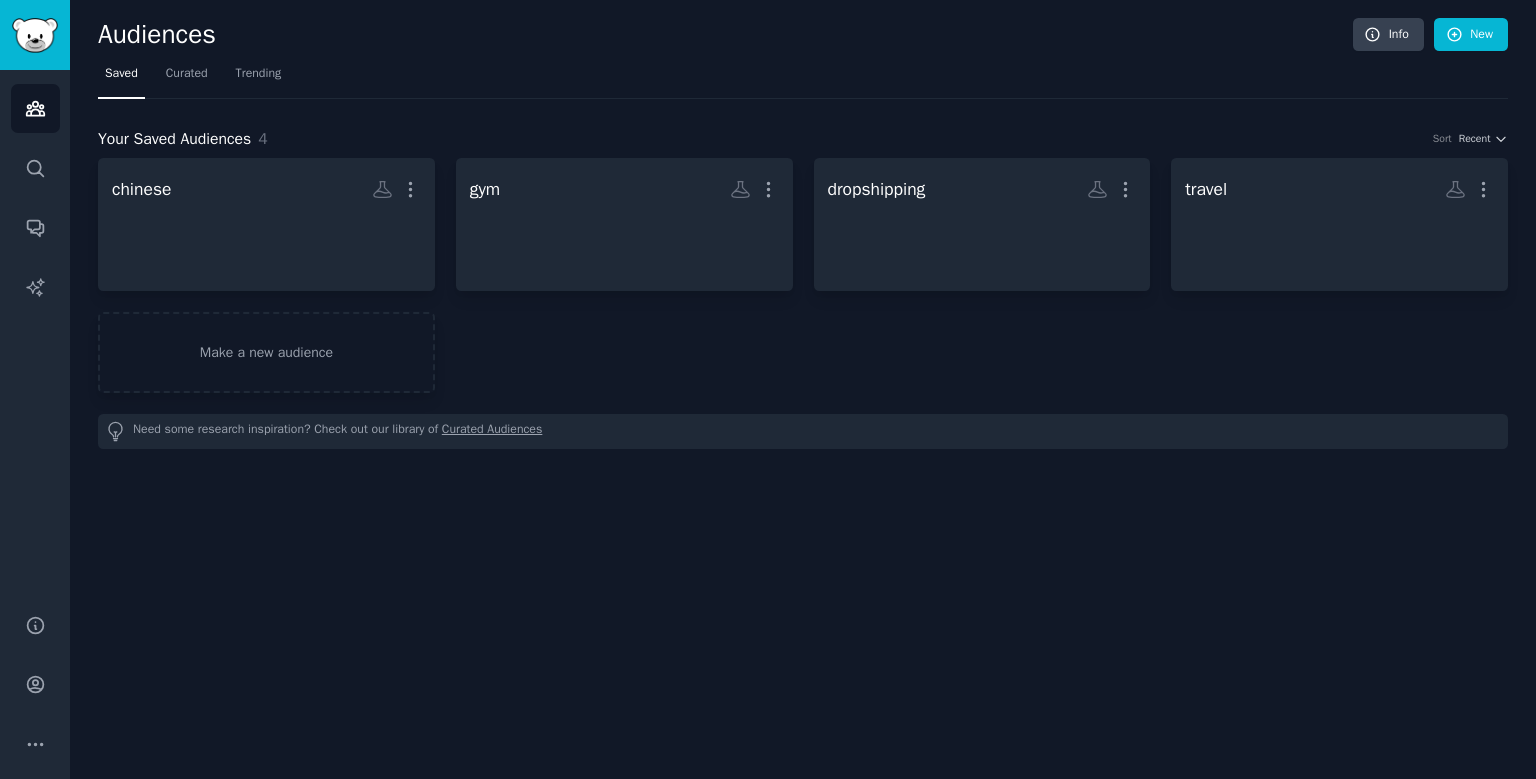 scroll, scrollTop: 0, scrollLeft: 0, axis: both 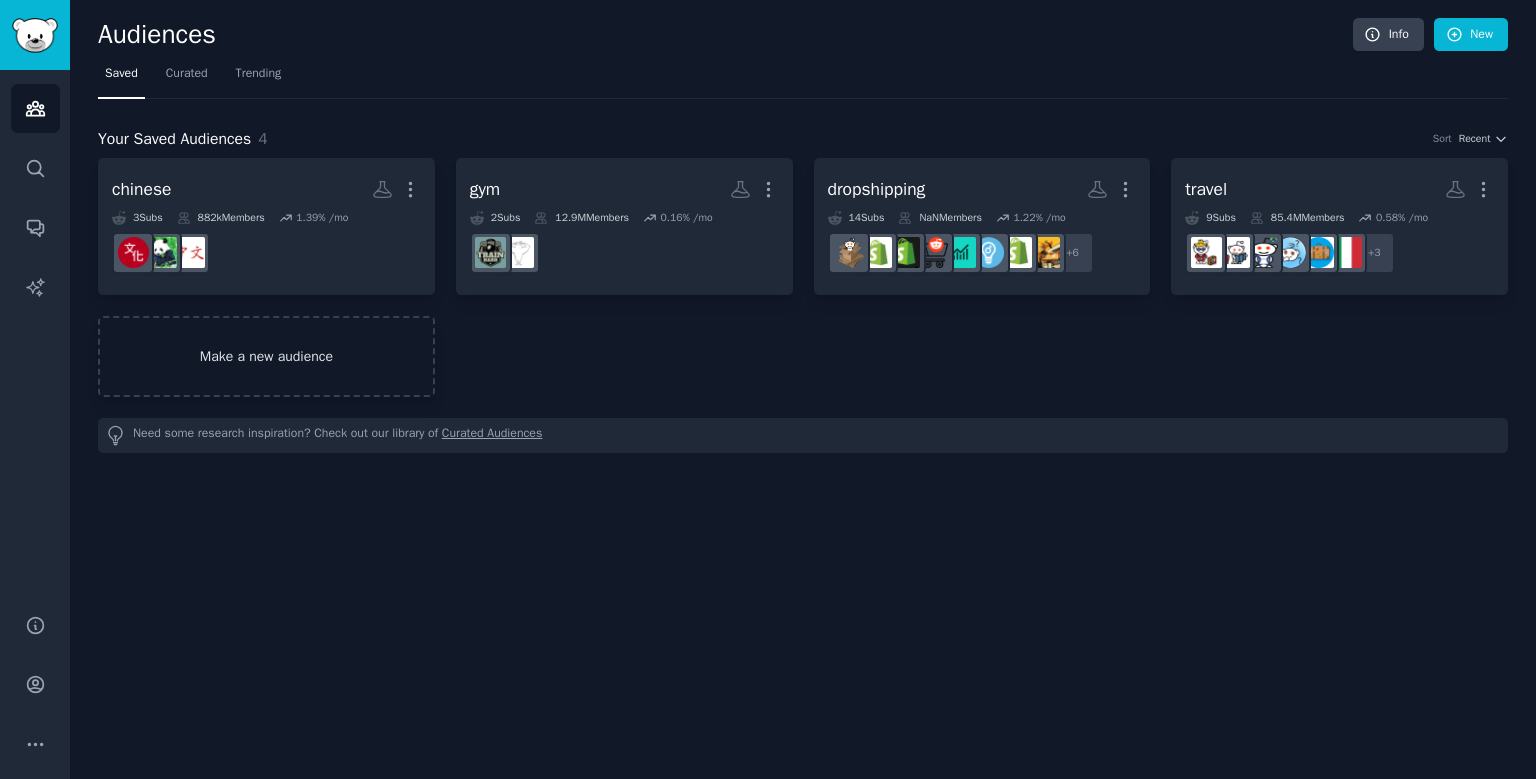 click on "Make a new audience" at bounding box center (266, 356) 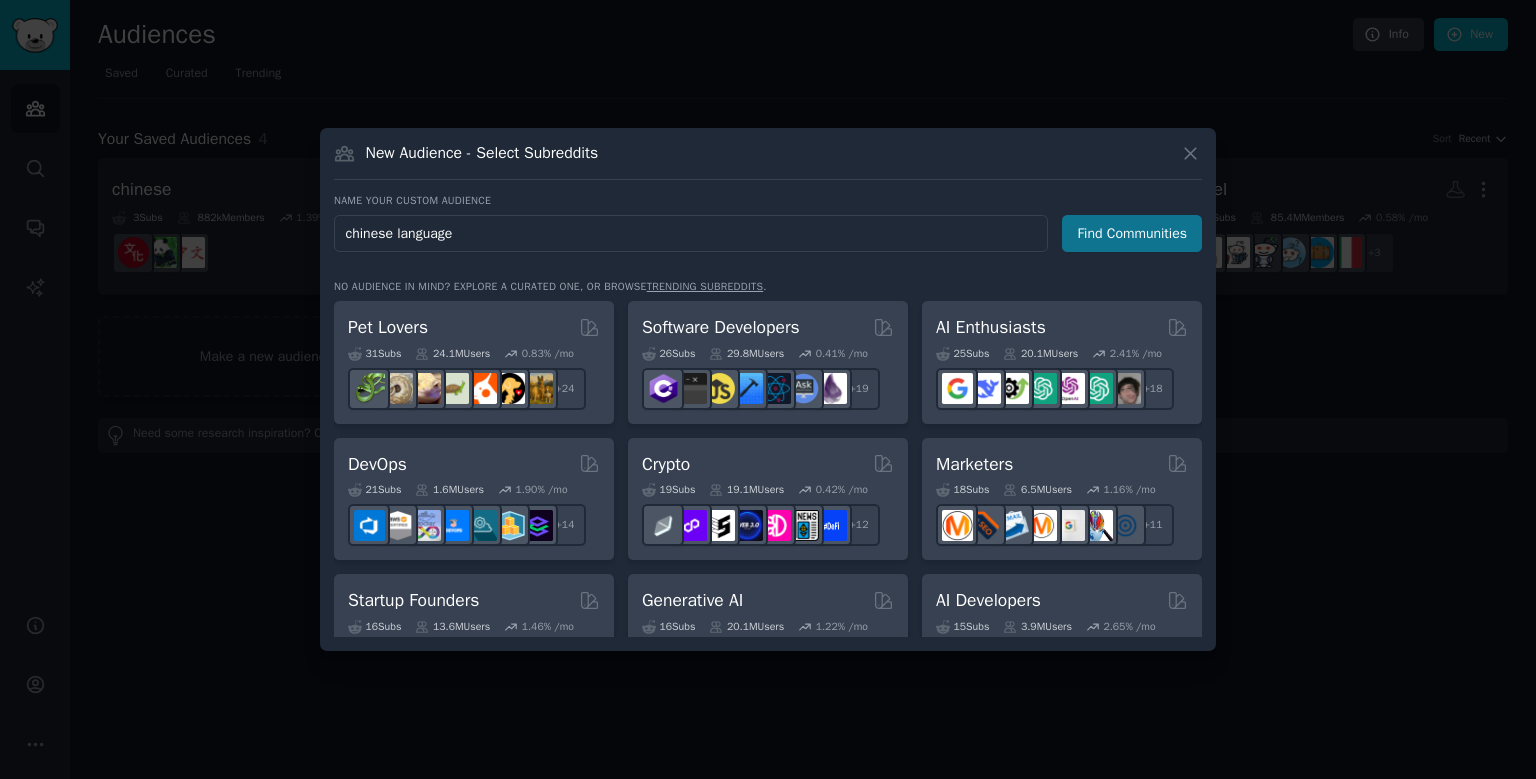 type on "chinese language" 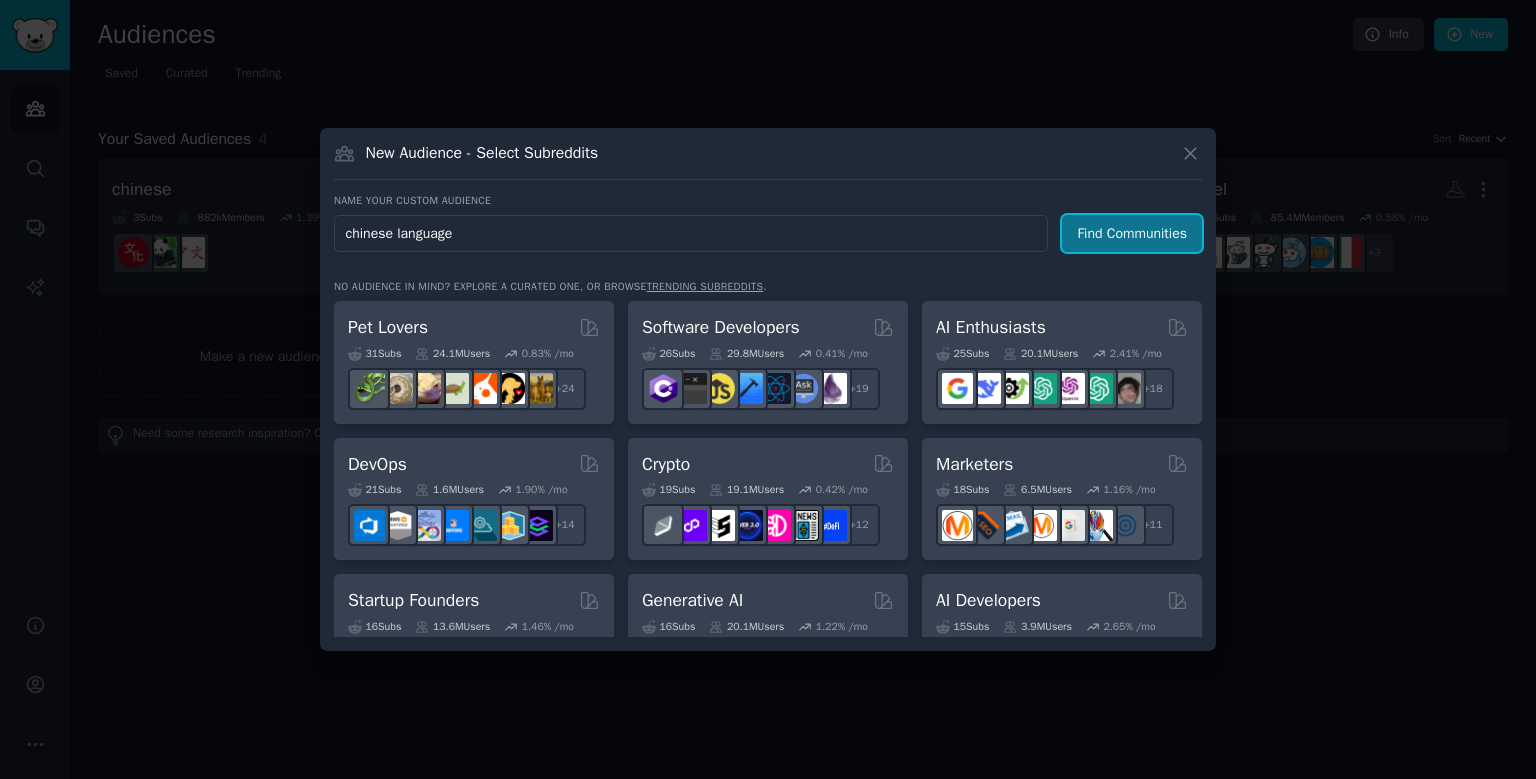 click on "Find Communities" at bounding box center (1132, 233) 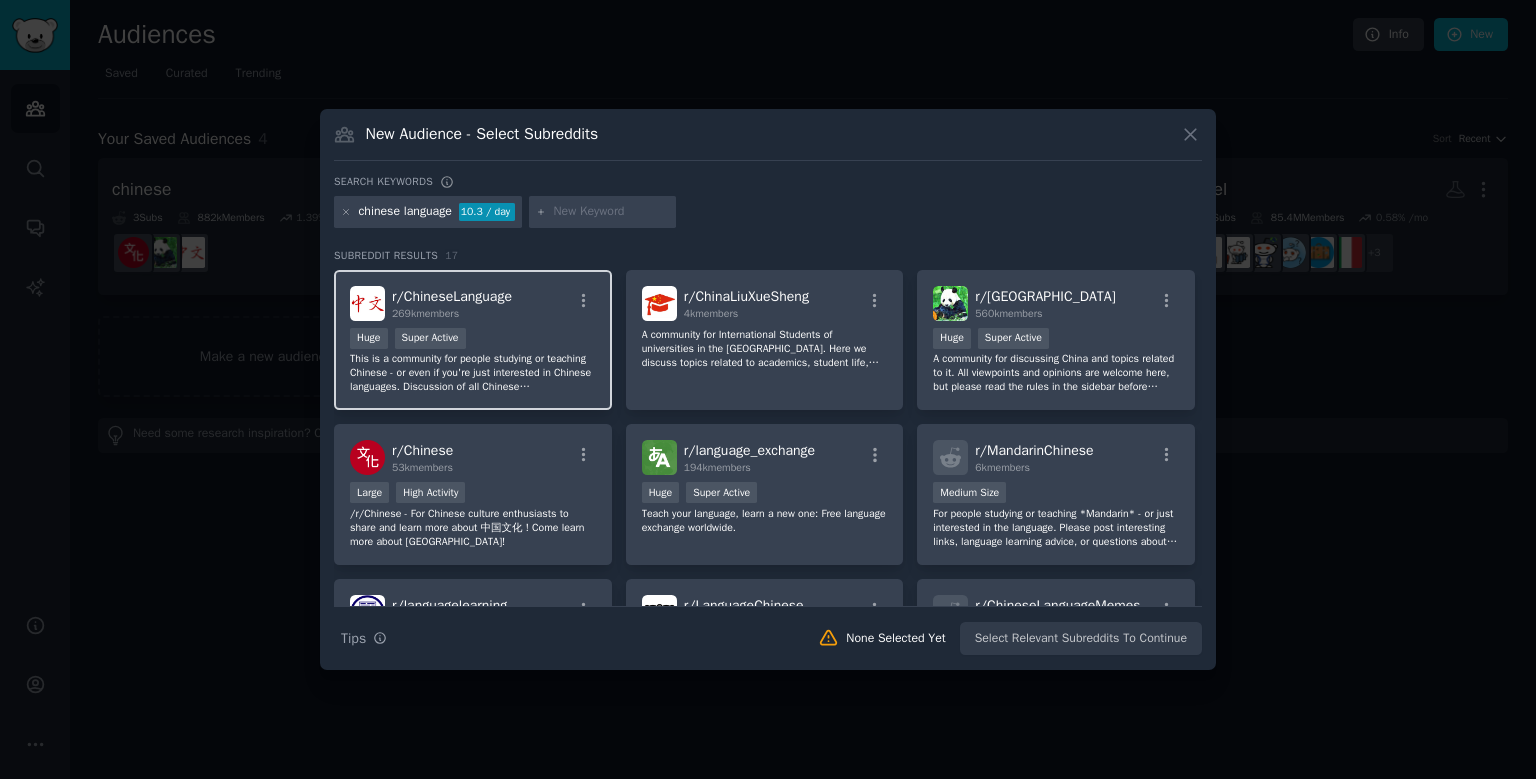 click on "Huge Super Active" at bounding box center [473, 340] 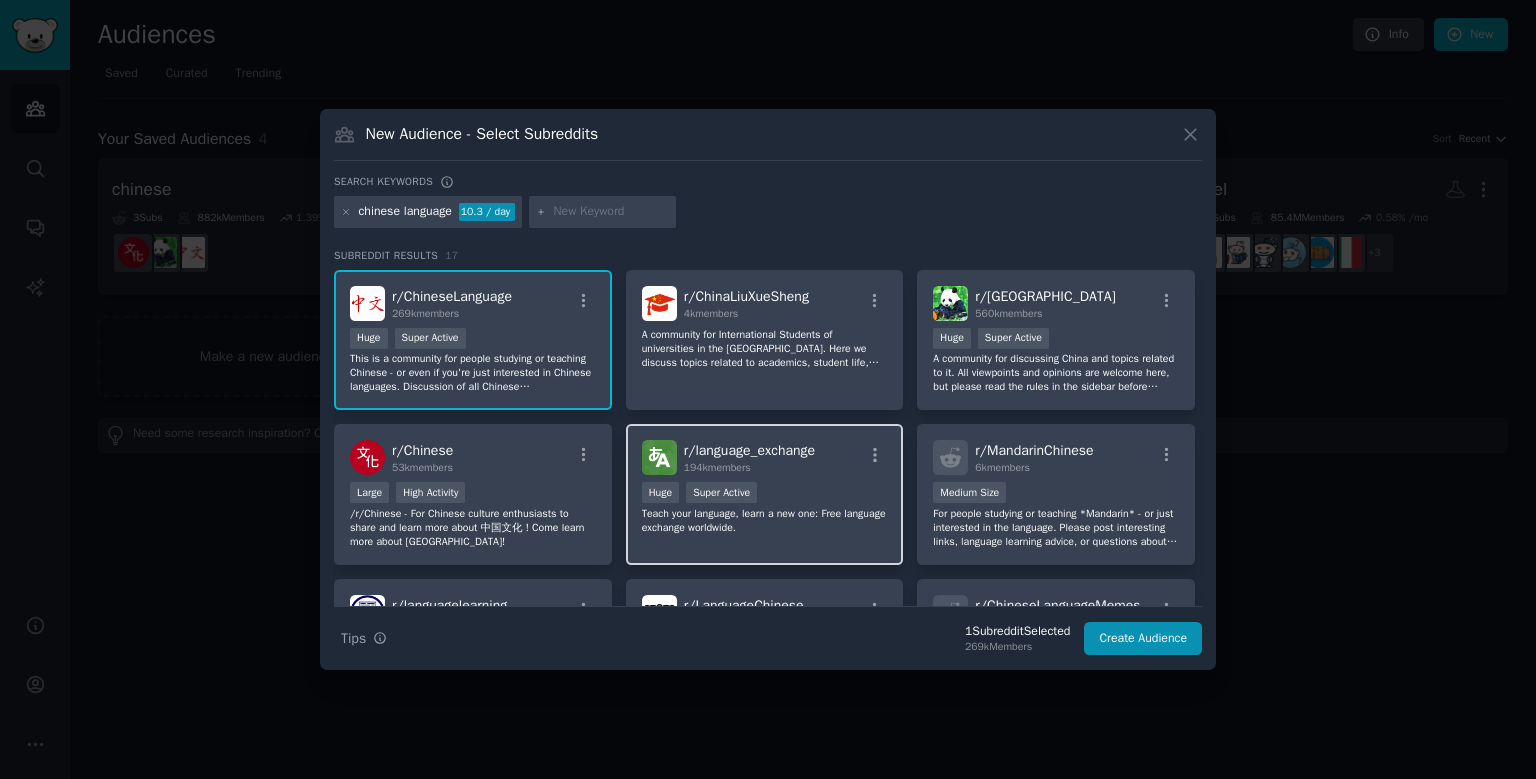 click on "r/ language_exchange 194k  members Huge Super Active Teach your language, learn a new one: Free language exchange worldwide." at bounding box center (765, 494) 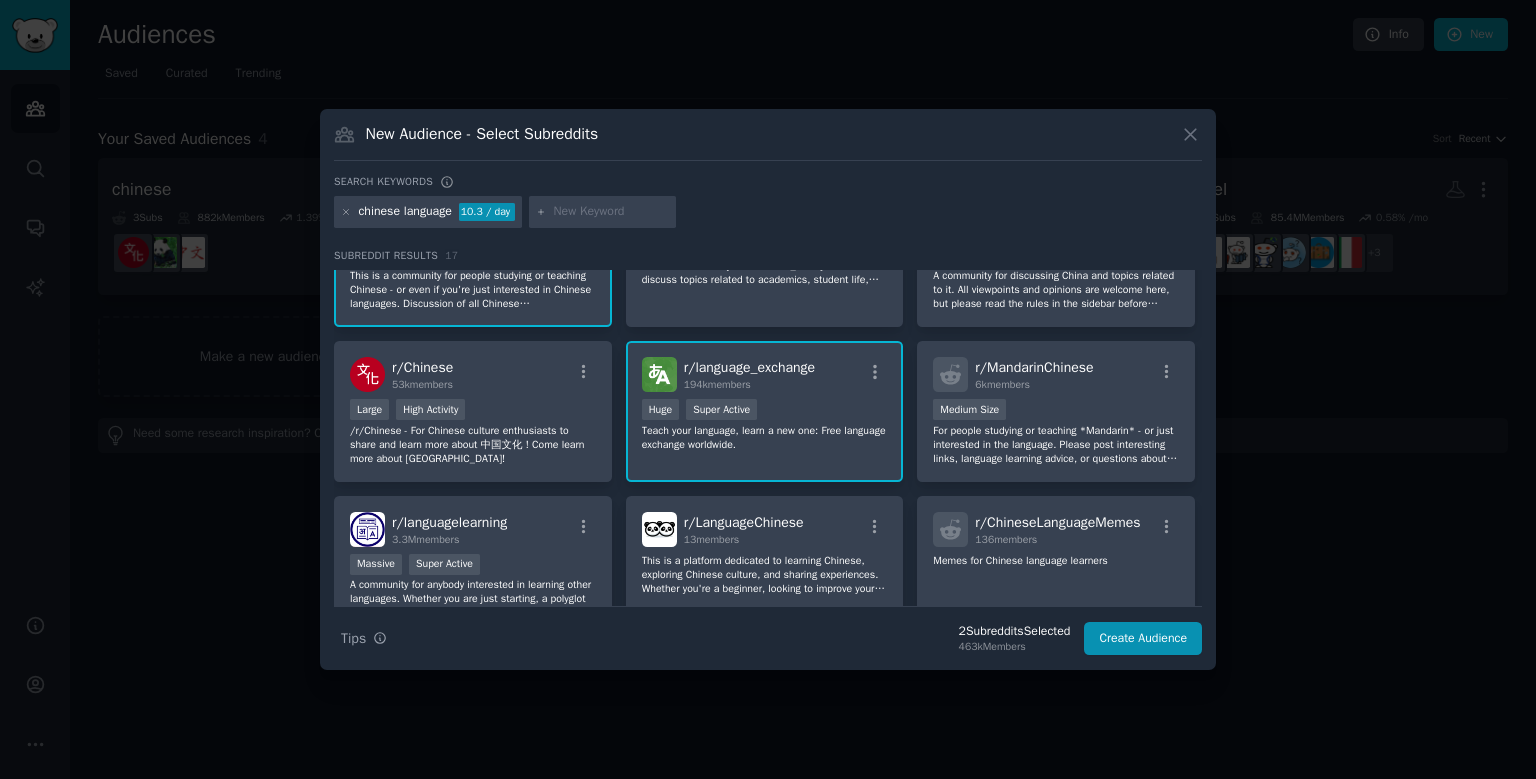 scroll, scrollTop: 85, scrollLeft: 0, axis: vertical 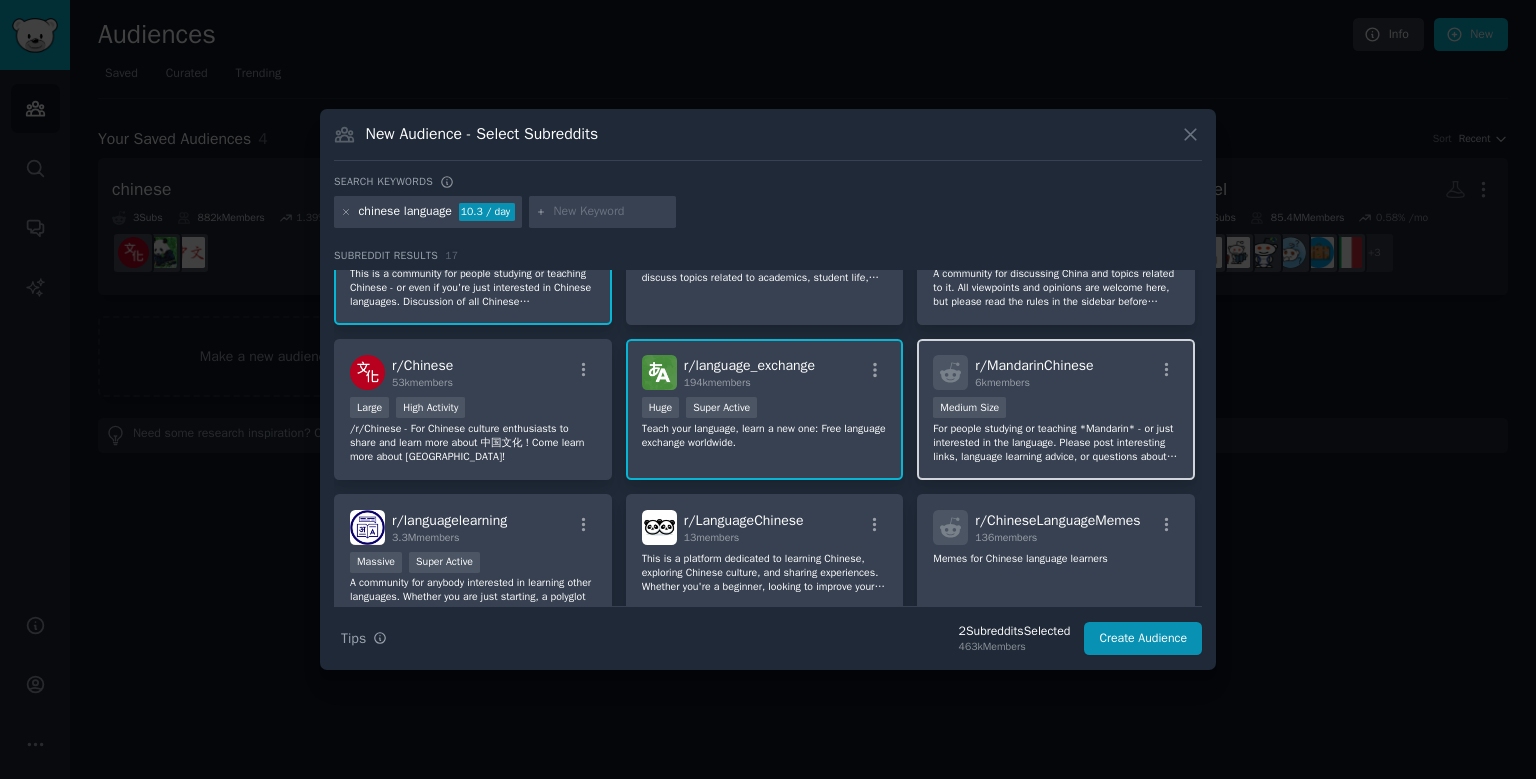 click on "6k  members" at bounding box center [1034, 383] 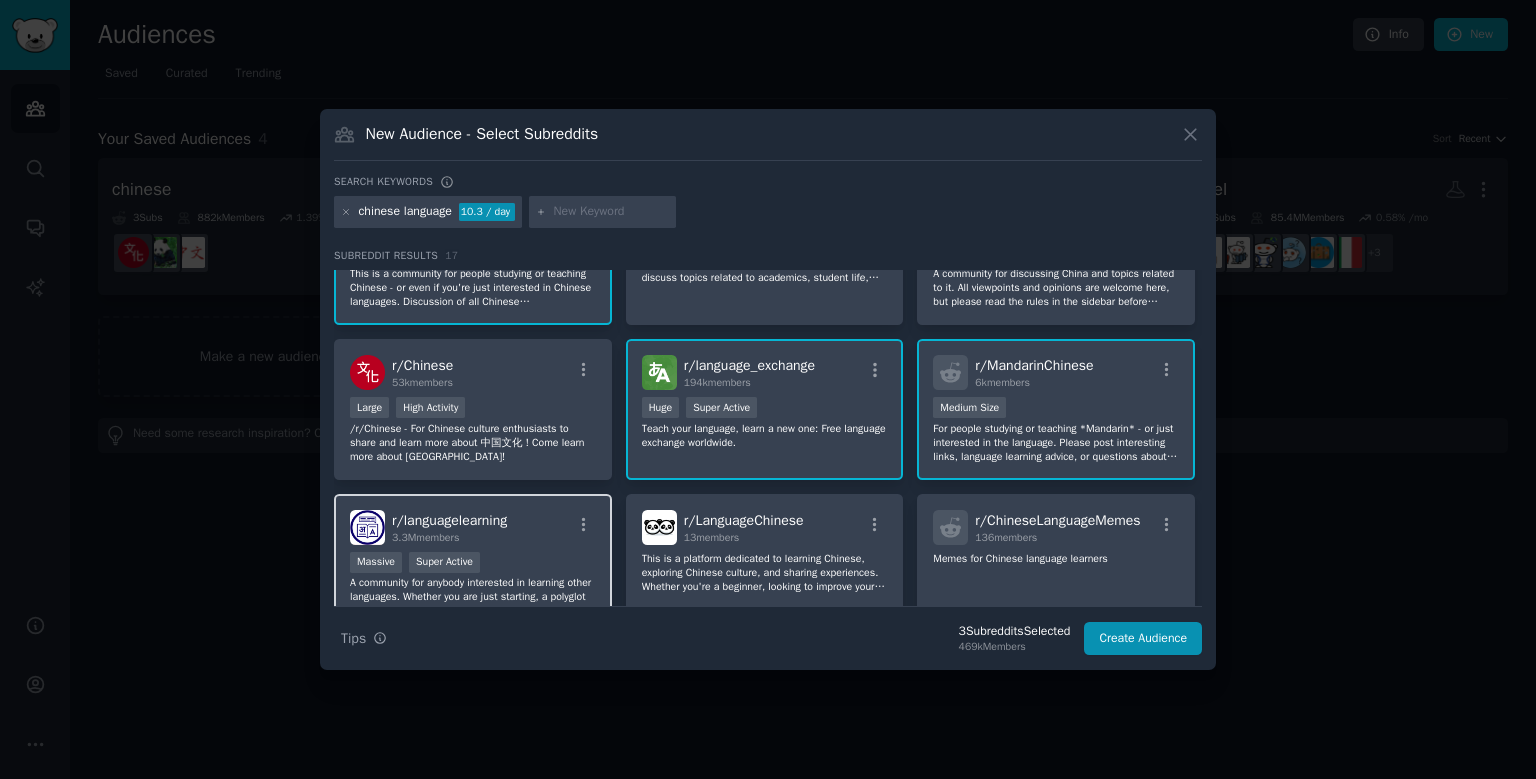 click on "r/ languagelearning 3.3M  members" at bounding box center (473, 527) 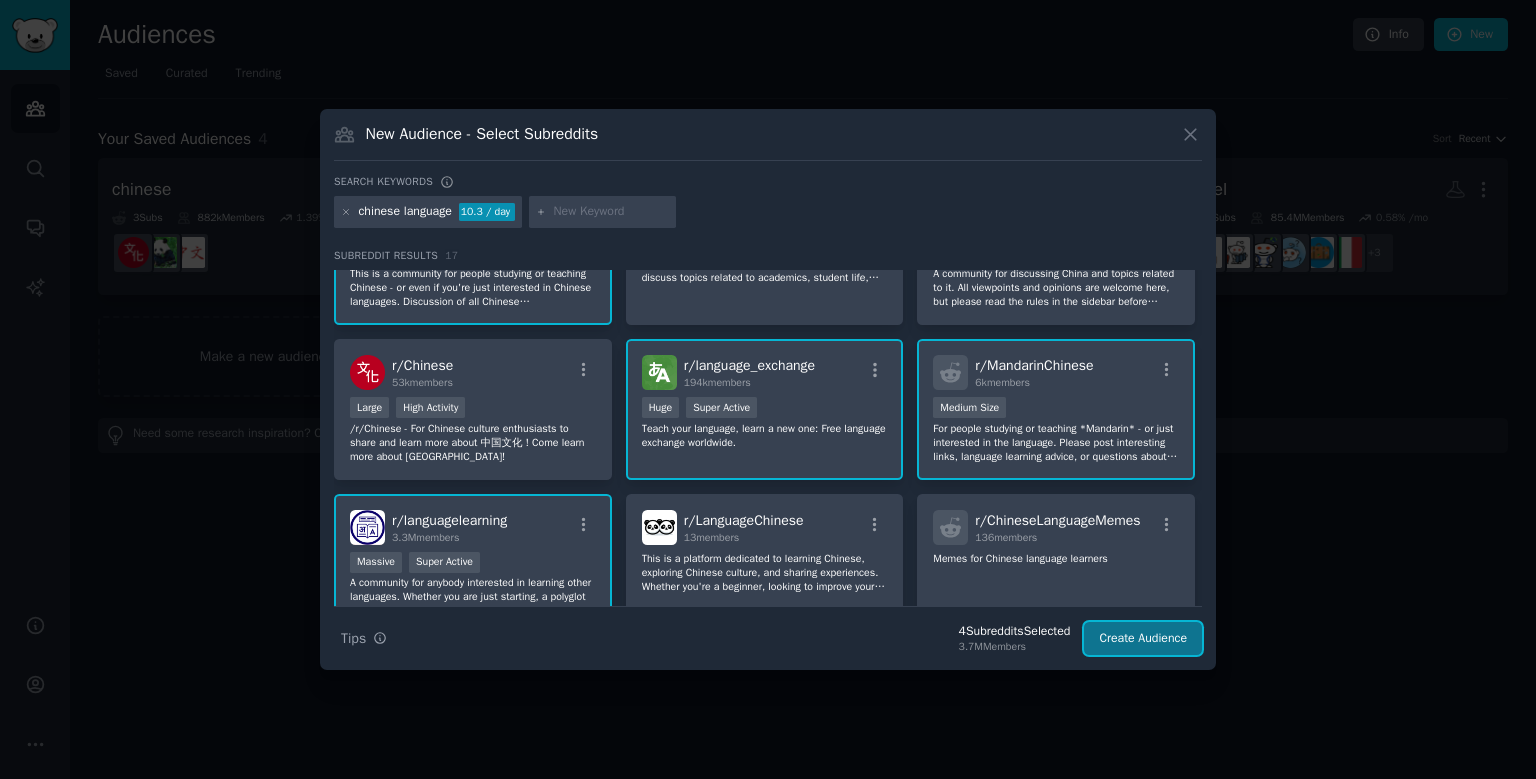 click on "Create Audience" at bounding box center (1143, 639) 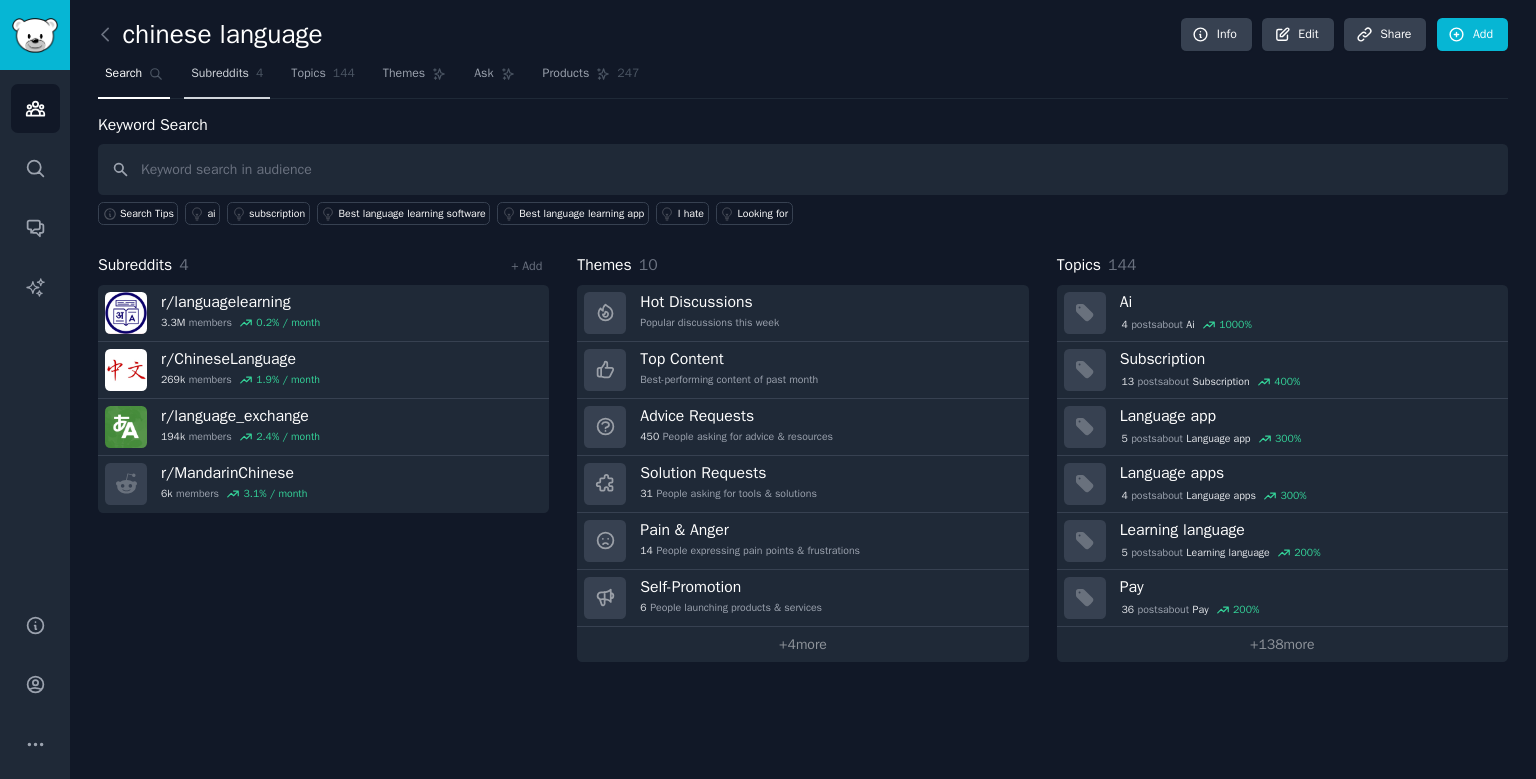 click on "Subreddits" at bounding box center [220, 74] 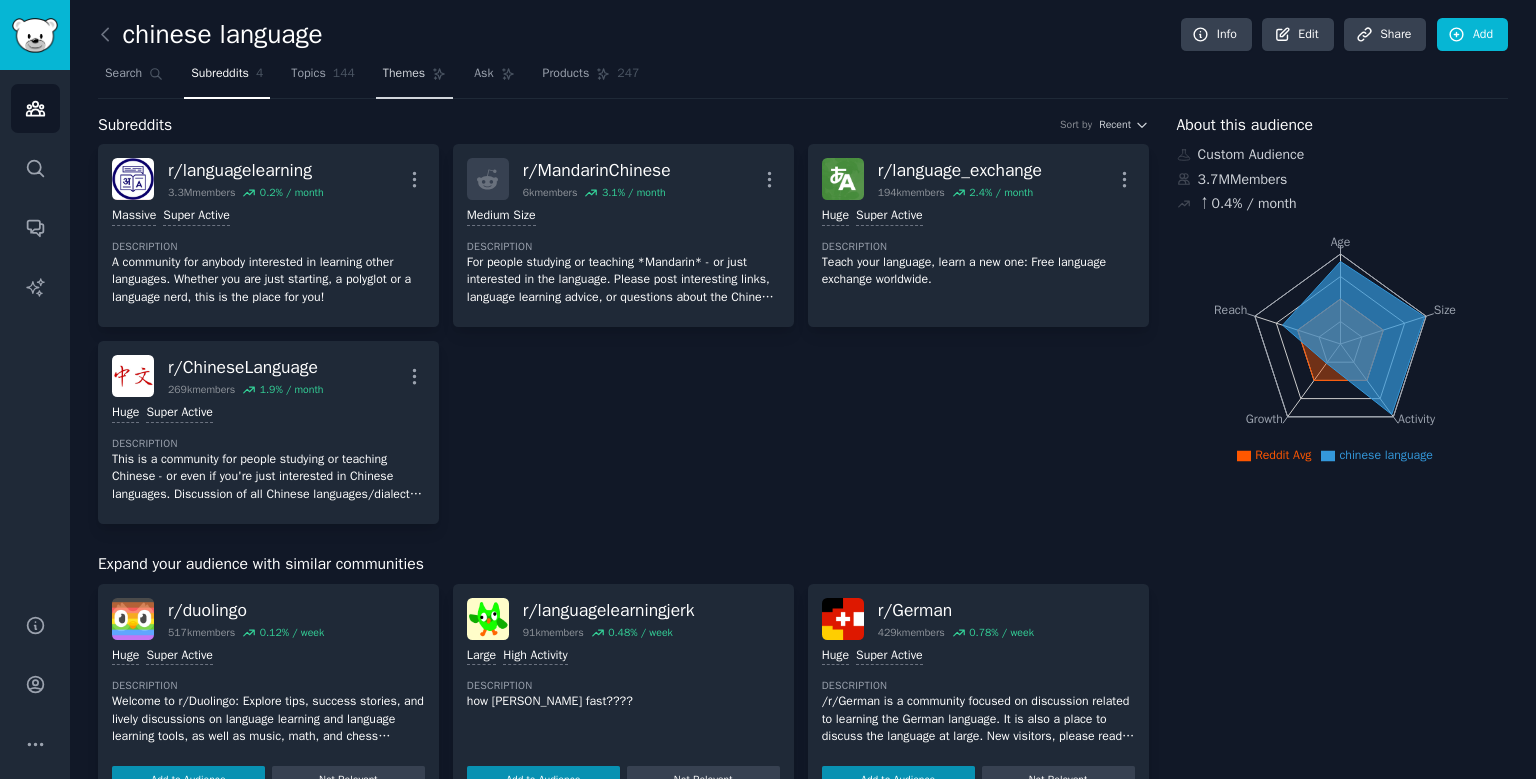 click on "Themes" at bounding box center [404, 74] 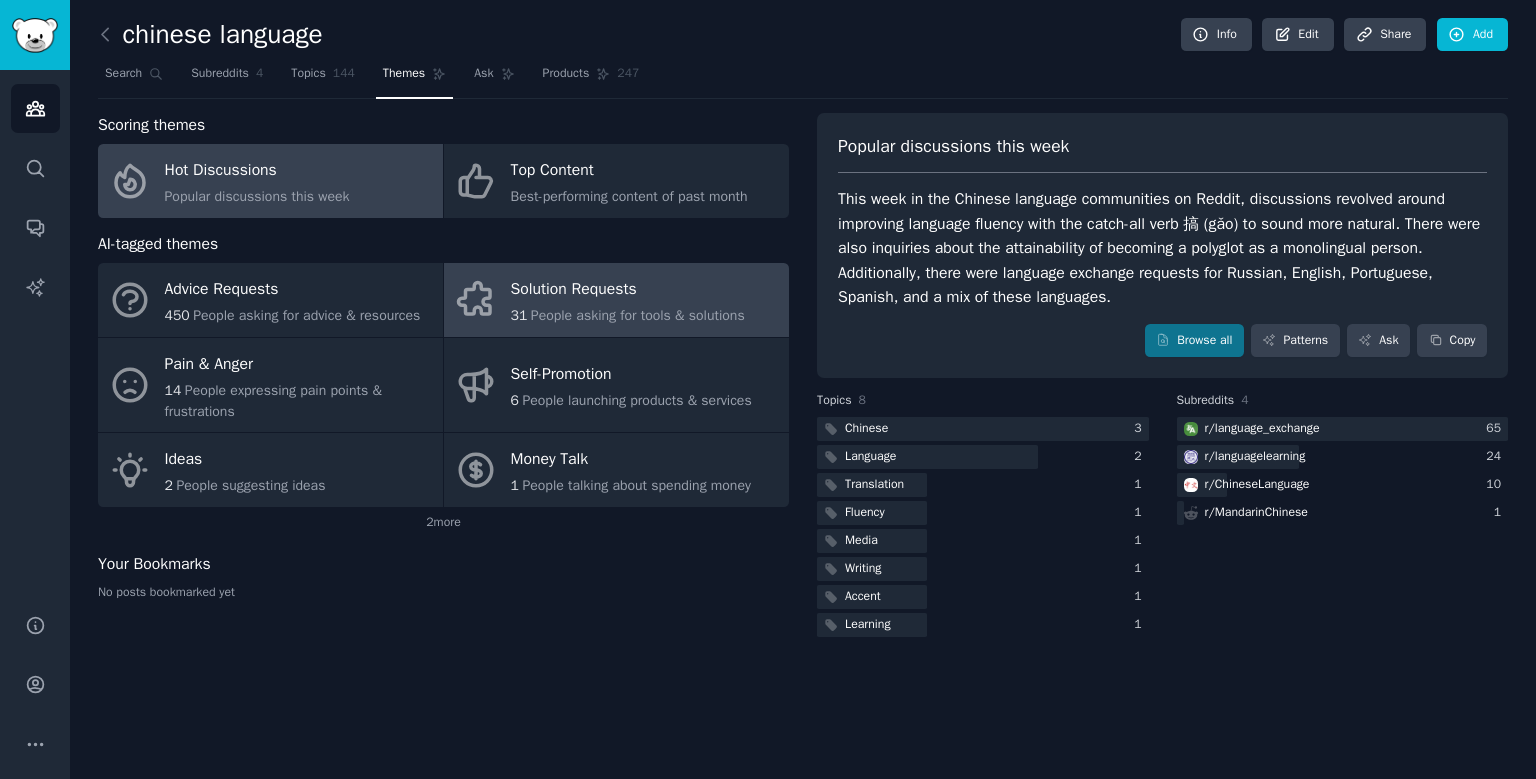 click on "Solution Requests" at bounding box center [628, 290] 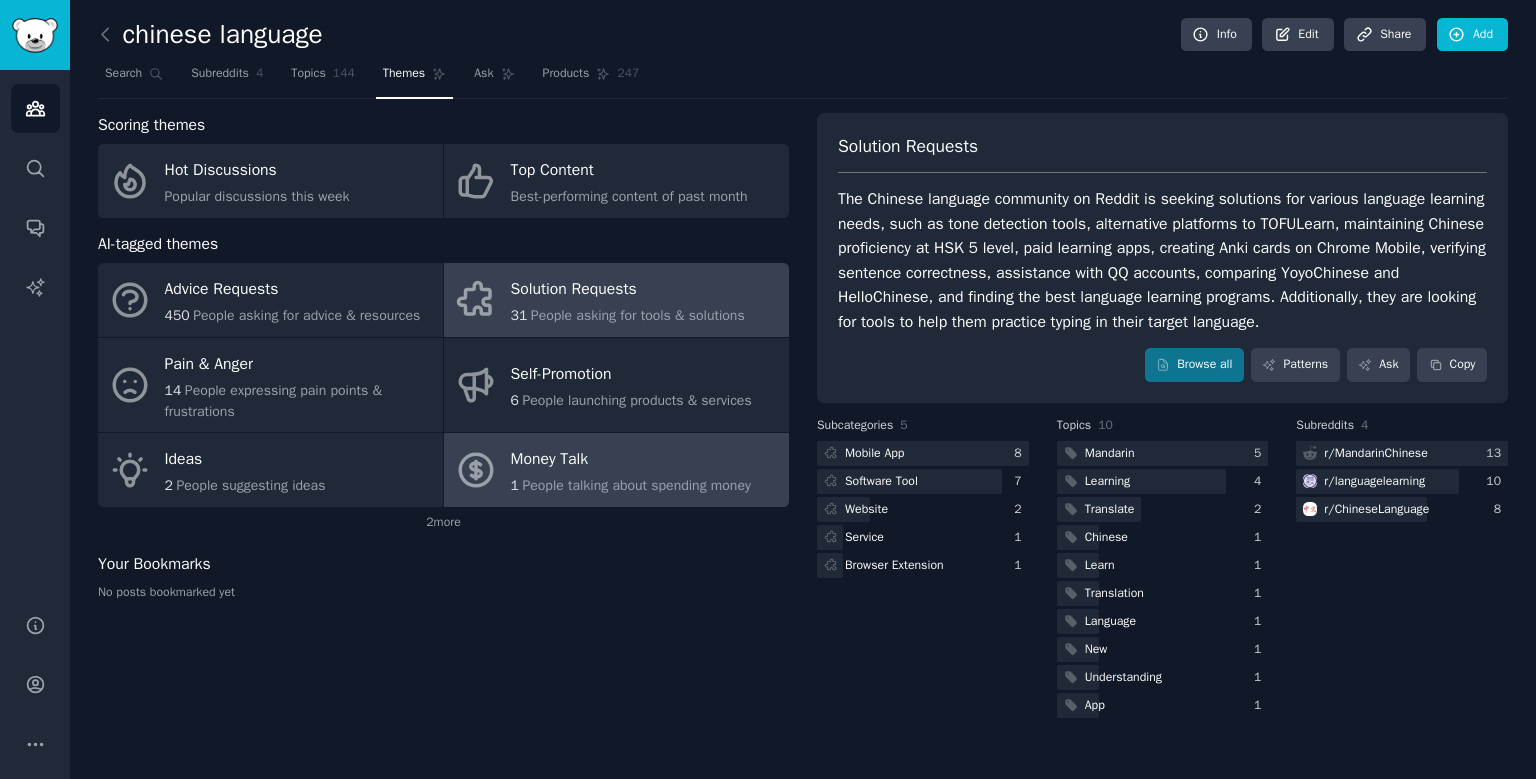 click on "Money Talk" at bounding box center [631, 460] 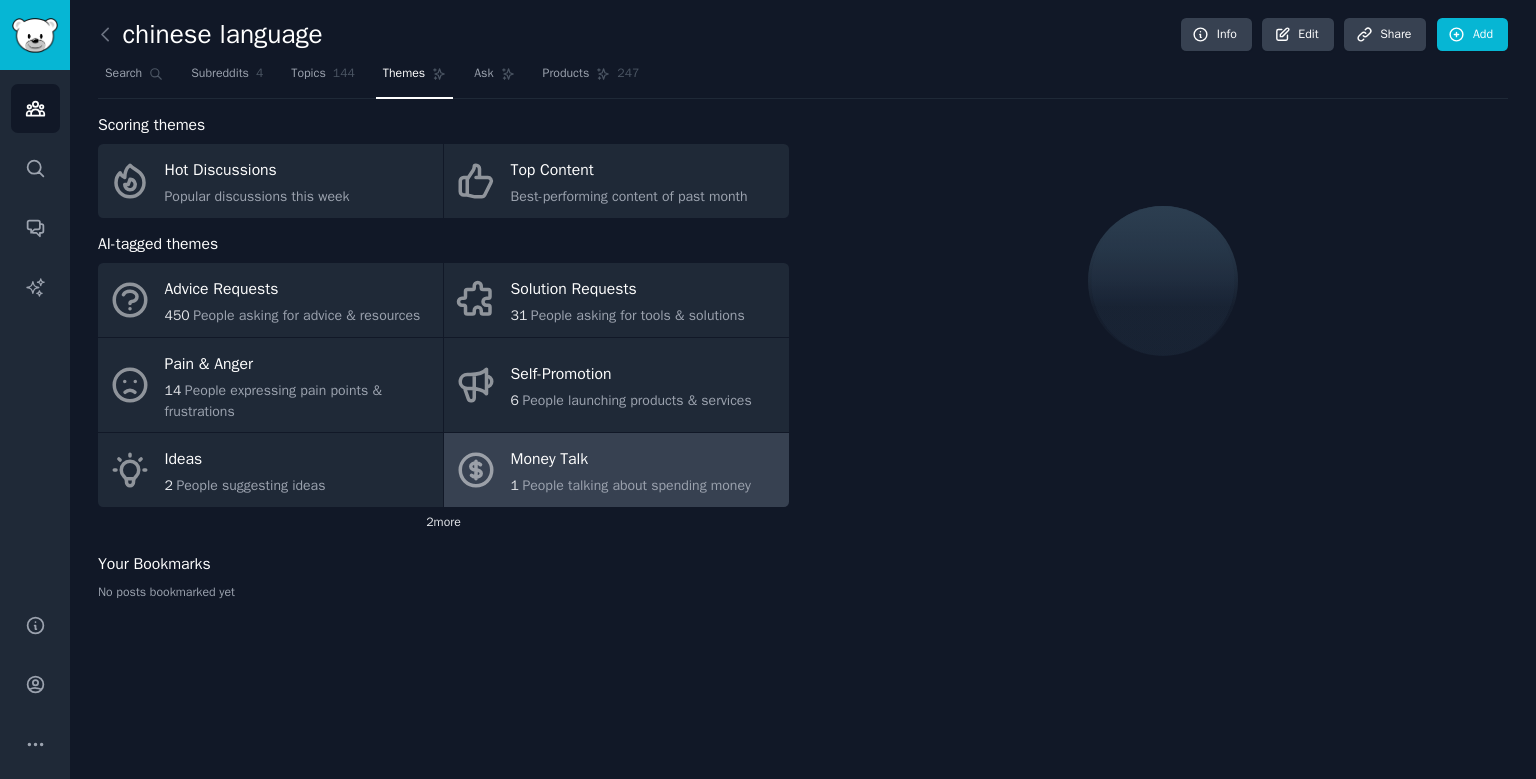 click on "2  more" 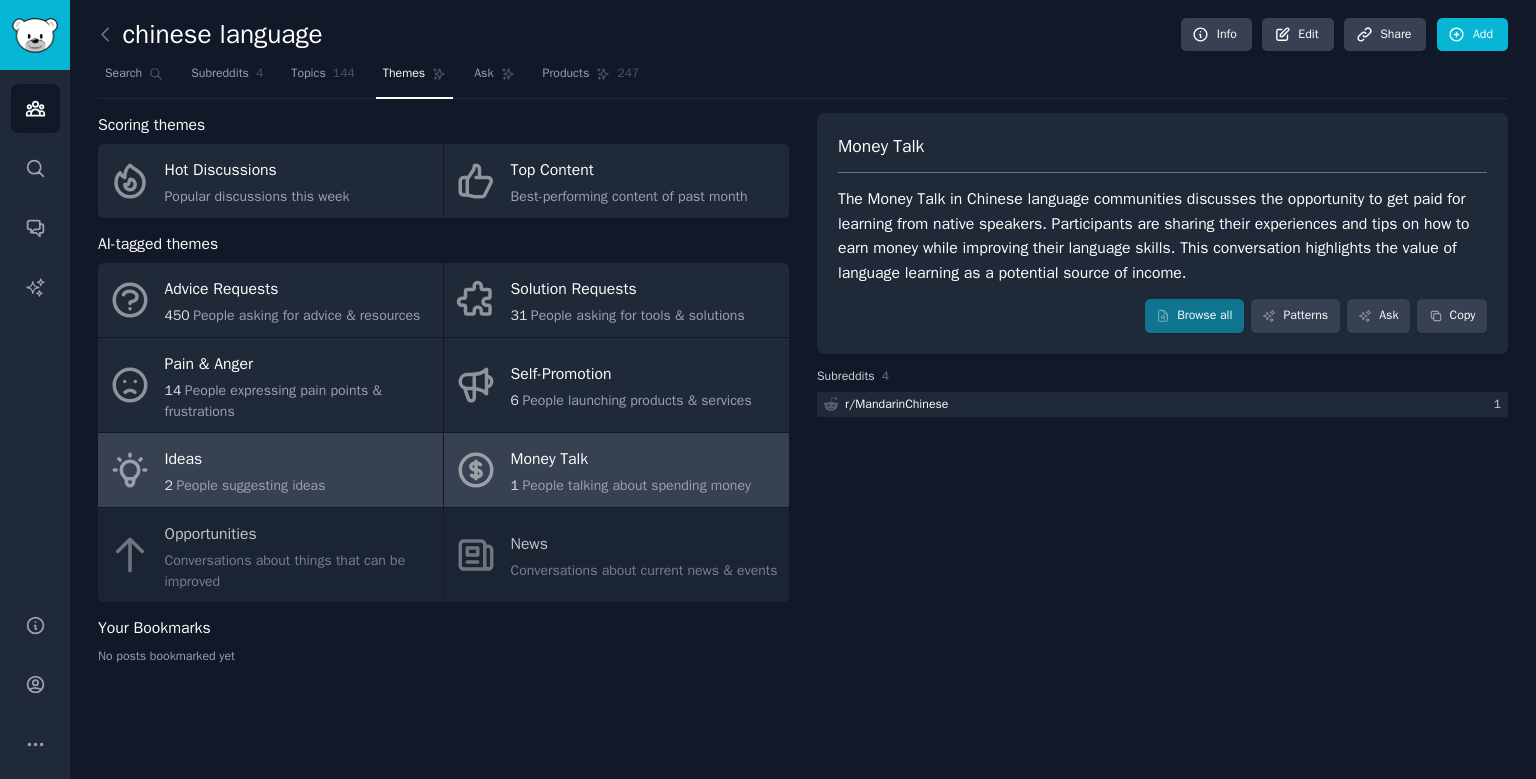 click on "Ideas 2 People suggesting ideas" at bounding box center [270, 470] 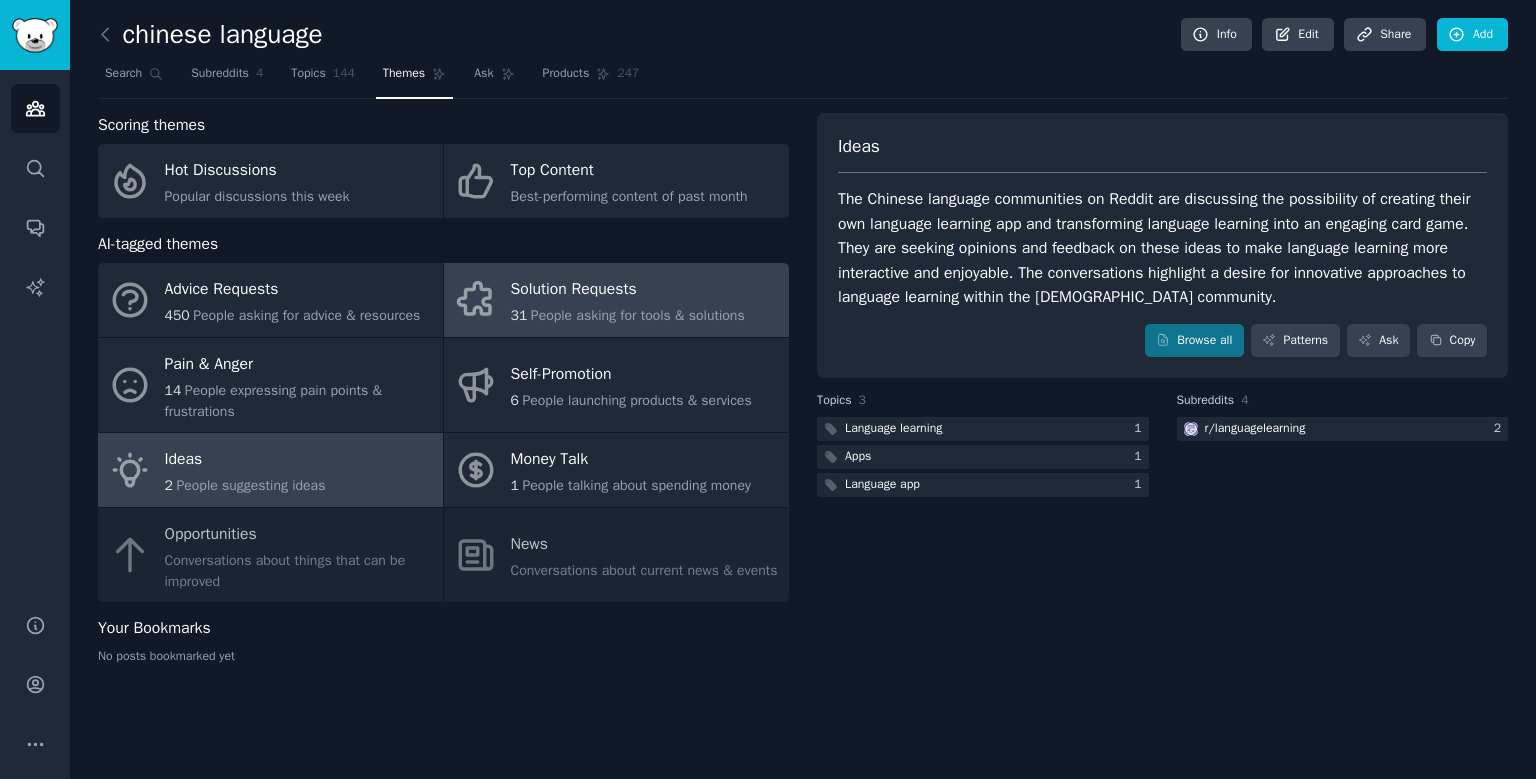 click on "Solution Requests 31 People asking for tools & solutions" at bounding box center (616, 300) 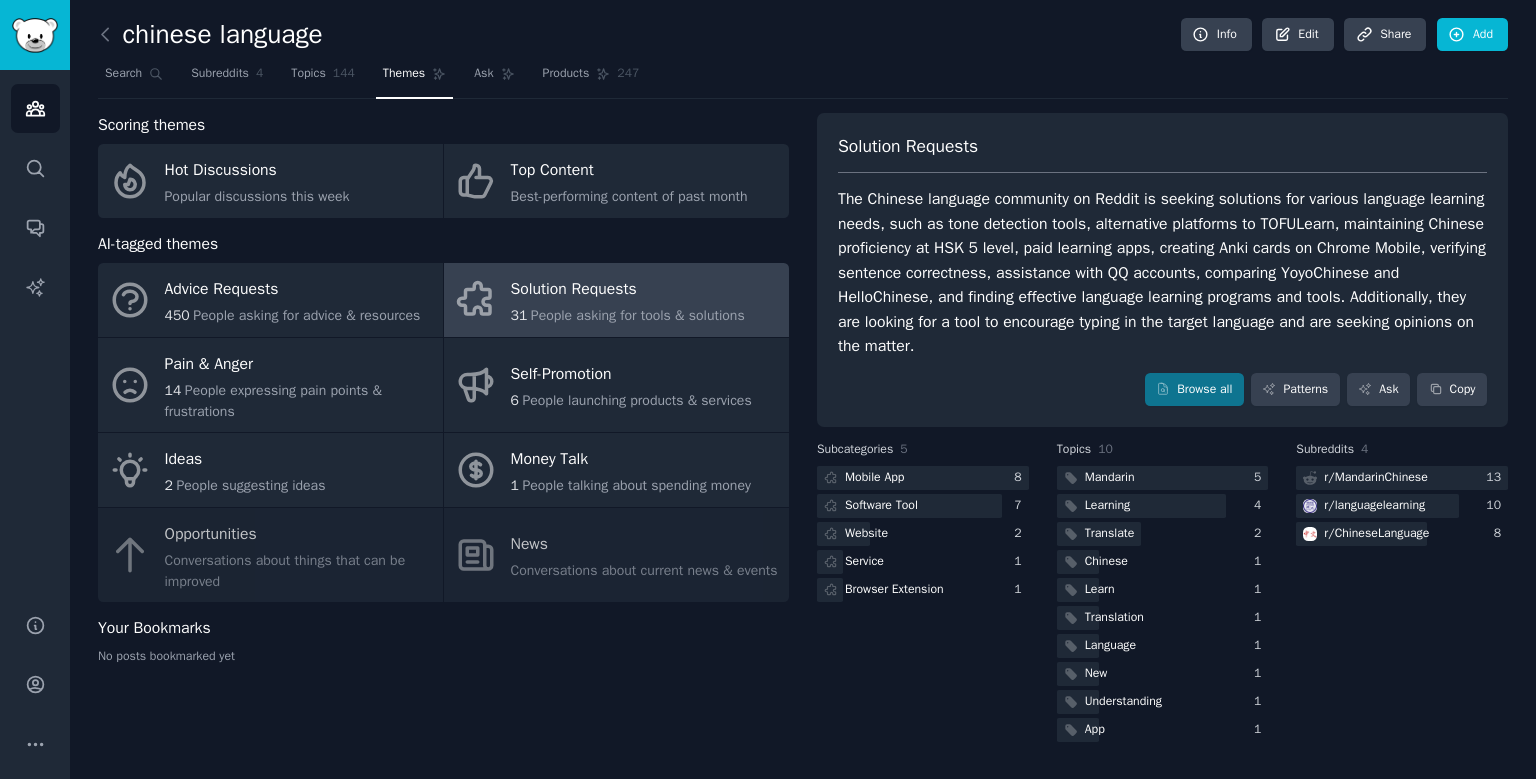 click on "Solution Requests The Chinese language community on Reddit is seeking solutions for various language learning needs, such as tone detection tools, alternative platforms to TOFULearn, maintaining Chinese proficiency at HSK 5 level, paid learning apps, creating Anki cards on Chrome Mobile, verifying sentence correctness, assistance with QQ accounts, comparing YoyoChinese and HelloChinese, and finding effective language learning programs and tools. Additionally, they are looking for a tool to encourage typing in the target language and are seeking opinions on the matter. Browse all Patterns Ask Copy" at bounding box center (1162, 270) 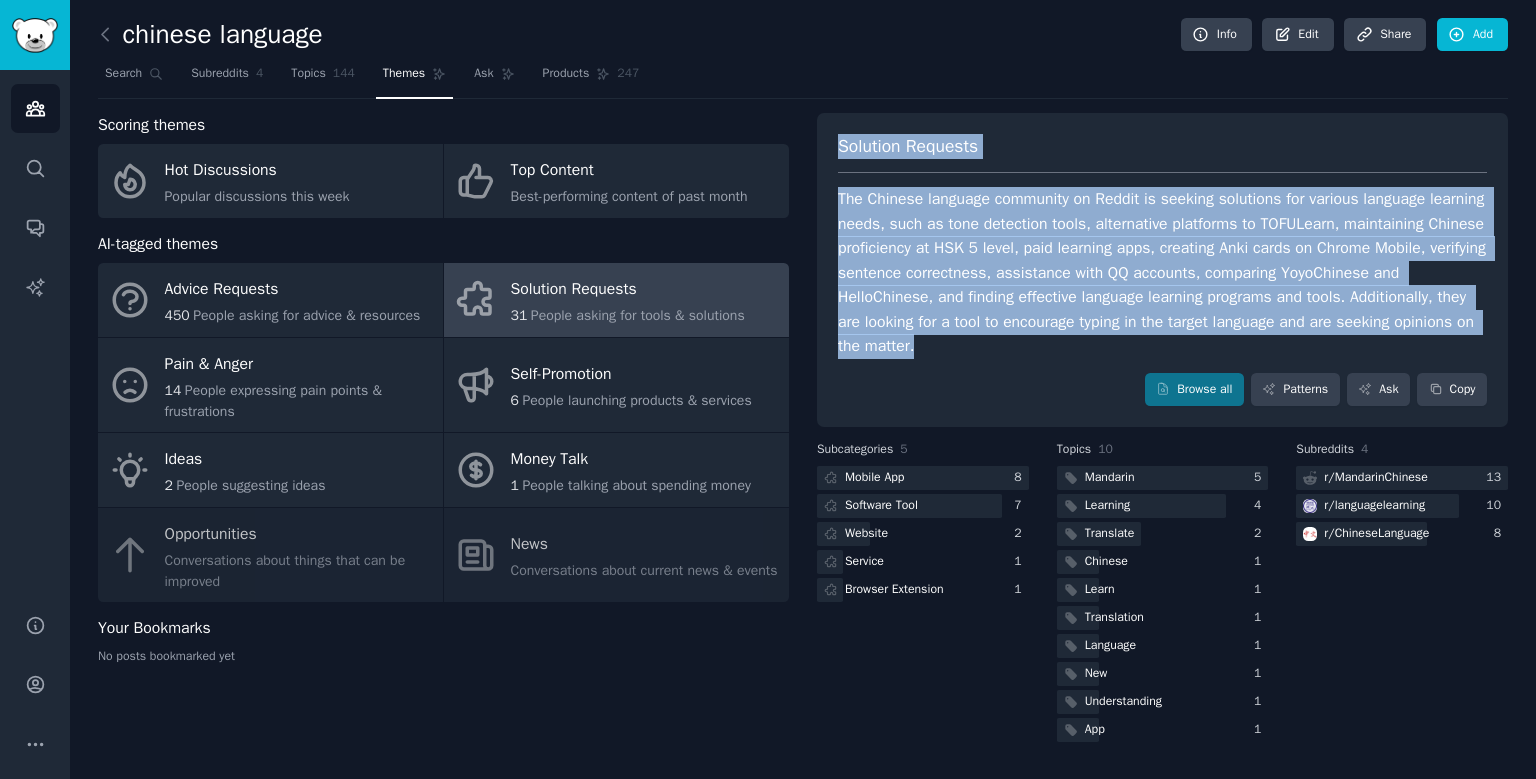 drag, startPoint x: 838, startPoint y: 142, endPoint x: 1018, endPoint y: 348, distance: 273.5617 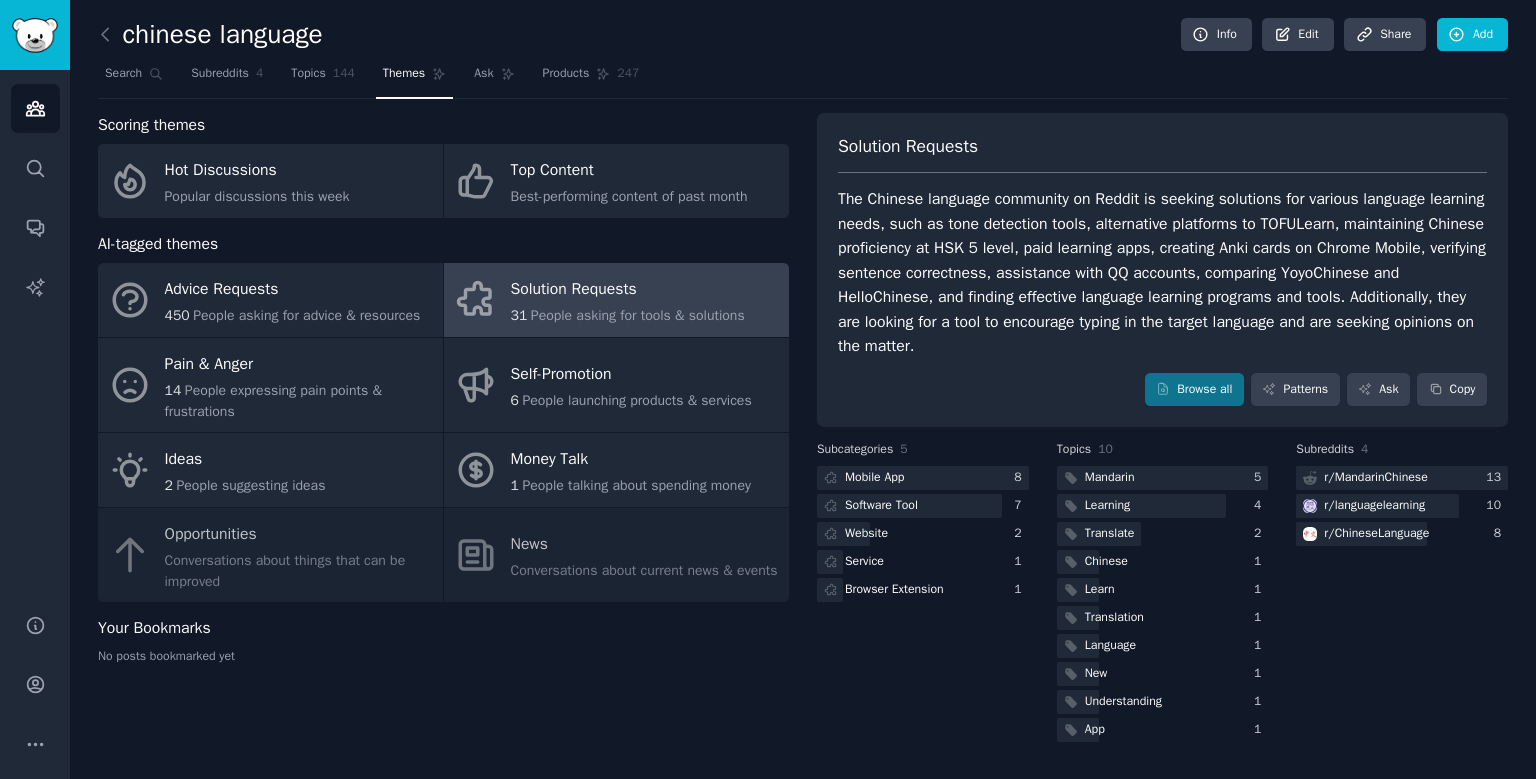 click on "Search Subreddits 4 Topics 144 Themes Ask Products 247" at bounding box center [803, 78] 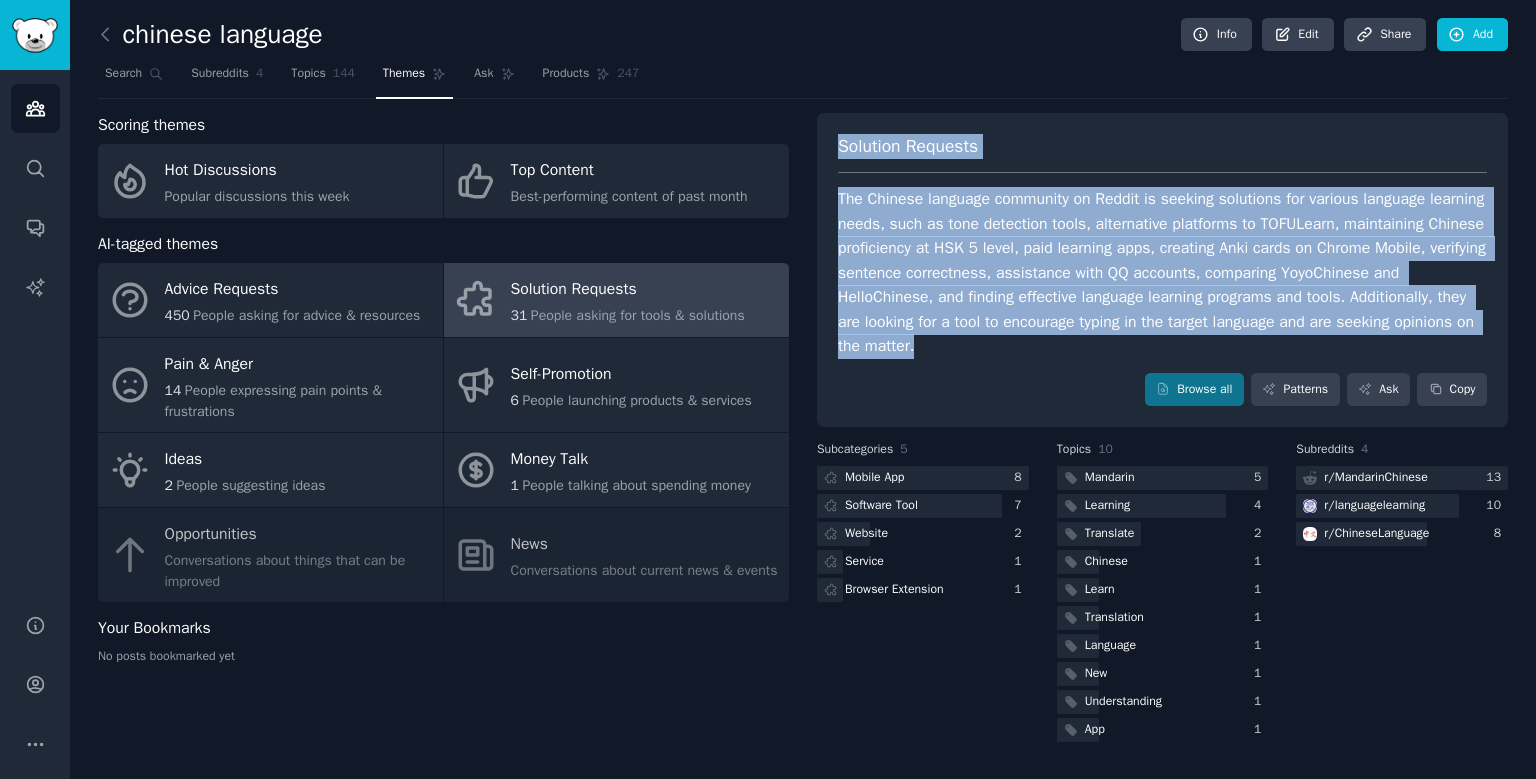 drag, startPoint x: 820, startPoint y: 140, endPoint x: 1040, endPoint y: 384, distance: 328.53613 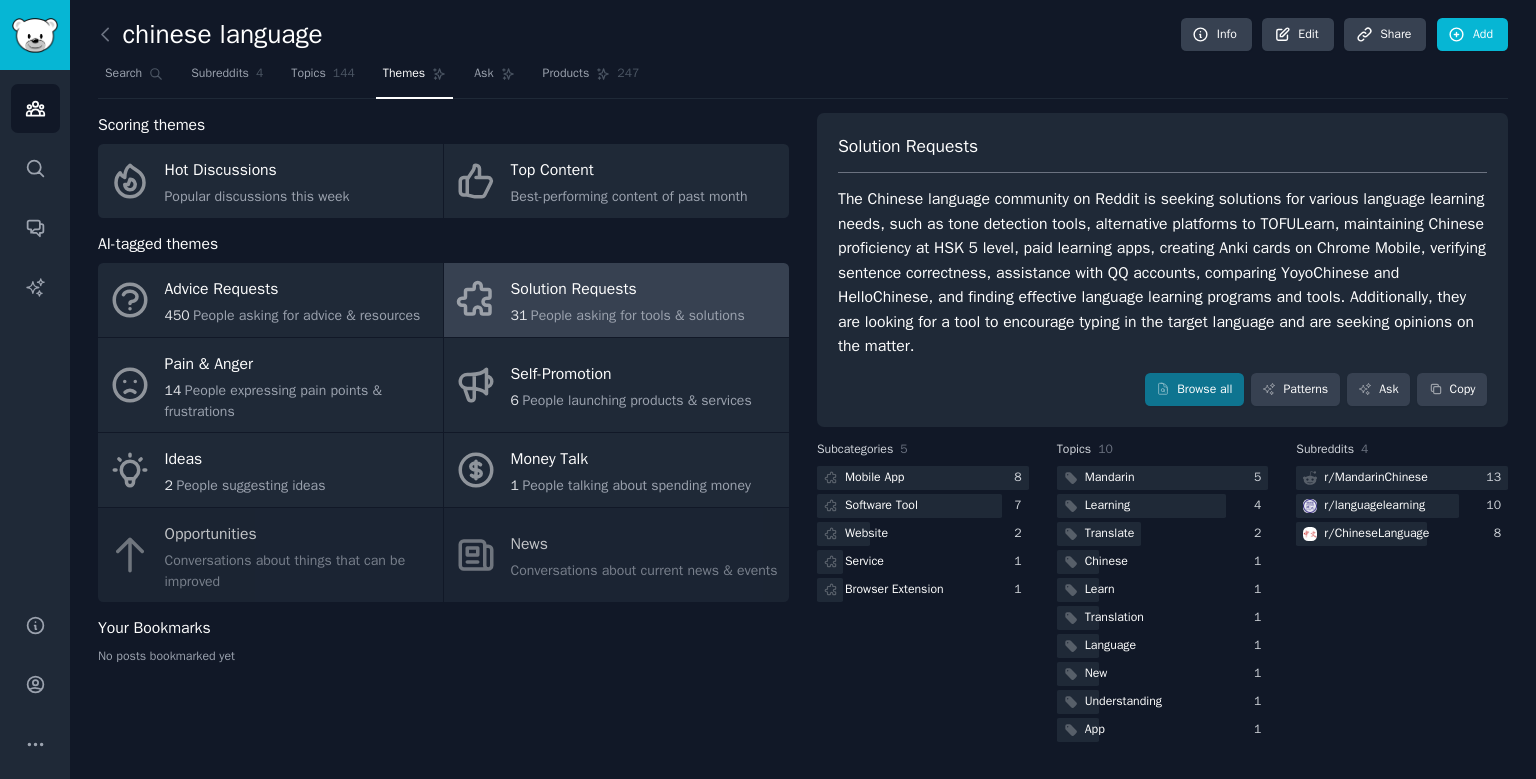 click on "Browse all Patterns Ask Copy" at bounding box center [1162, 390] 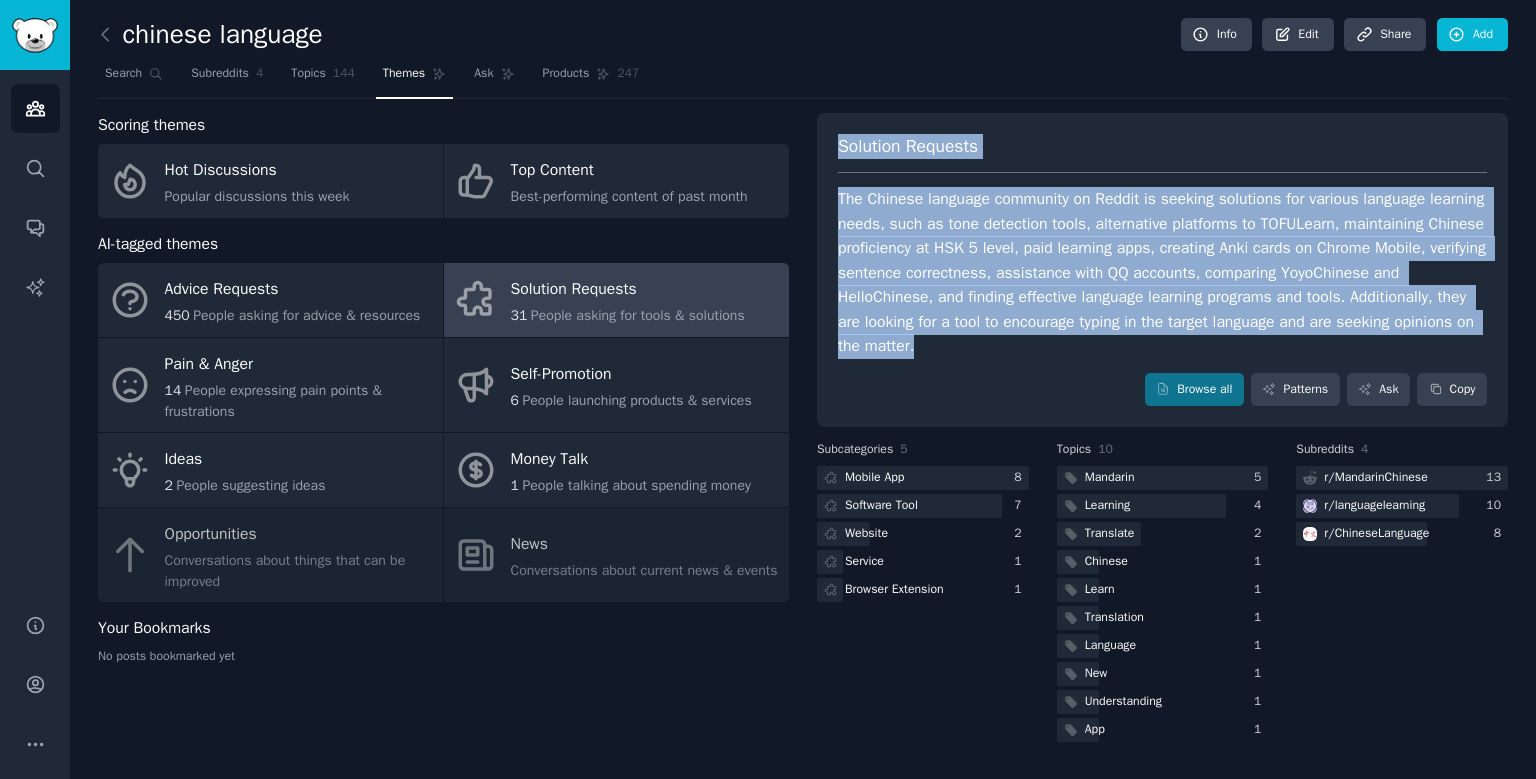 drag, startPoint x: 1040, startPoint y: 384, endPoint x: 880, endPoint y: 194, distance: 248.39485 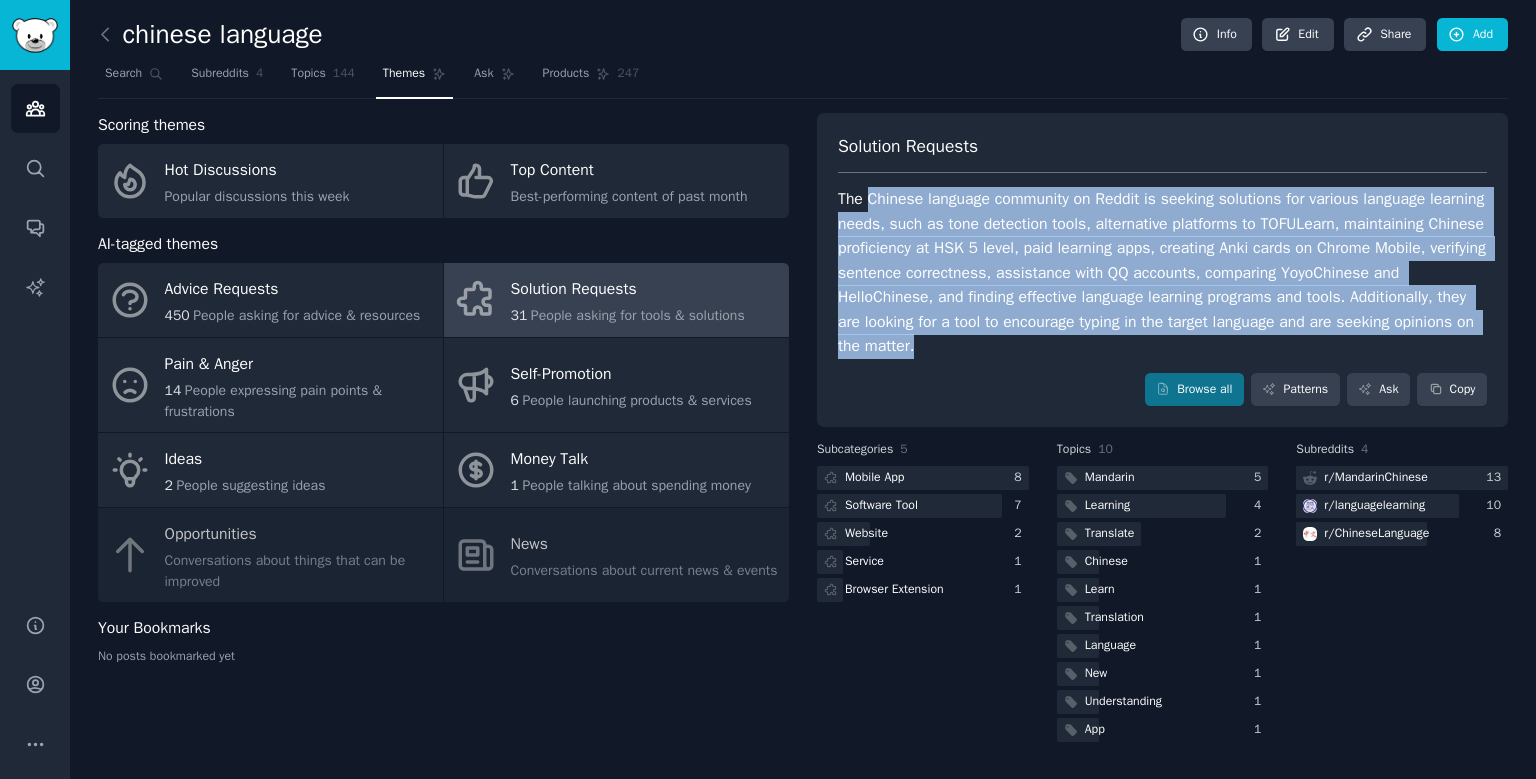 click on "The Chinese language community on Reddit is seeking solutions for various language learning needs, such as tone detection tools, alternative platforms to TOFULearn, maintaining Chinese proficiency at HSK 5 level, paid learning apps, creating Anki cards on Chrome Mobile, verifying sentence correctness, assistance with QQ accounts, comparing YoyoChinese and HelloChinese, and finding effective language learning programs and tools. Additionally, they are looking for a tool to encourage typing in the target language and are seeking opinions on the matter." at bounding box center [1162, 273] 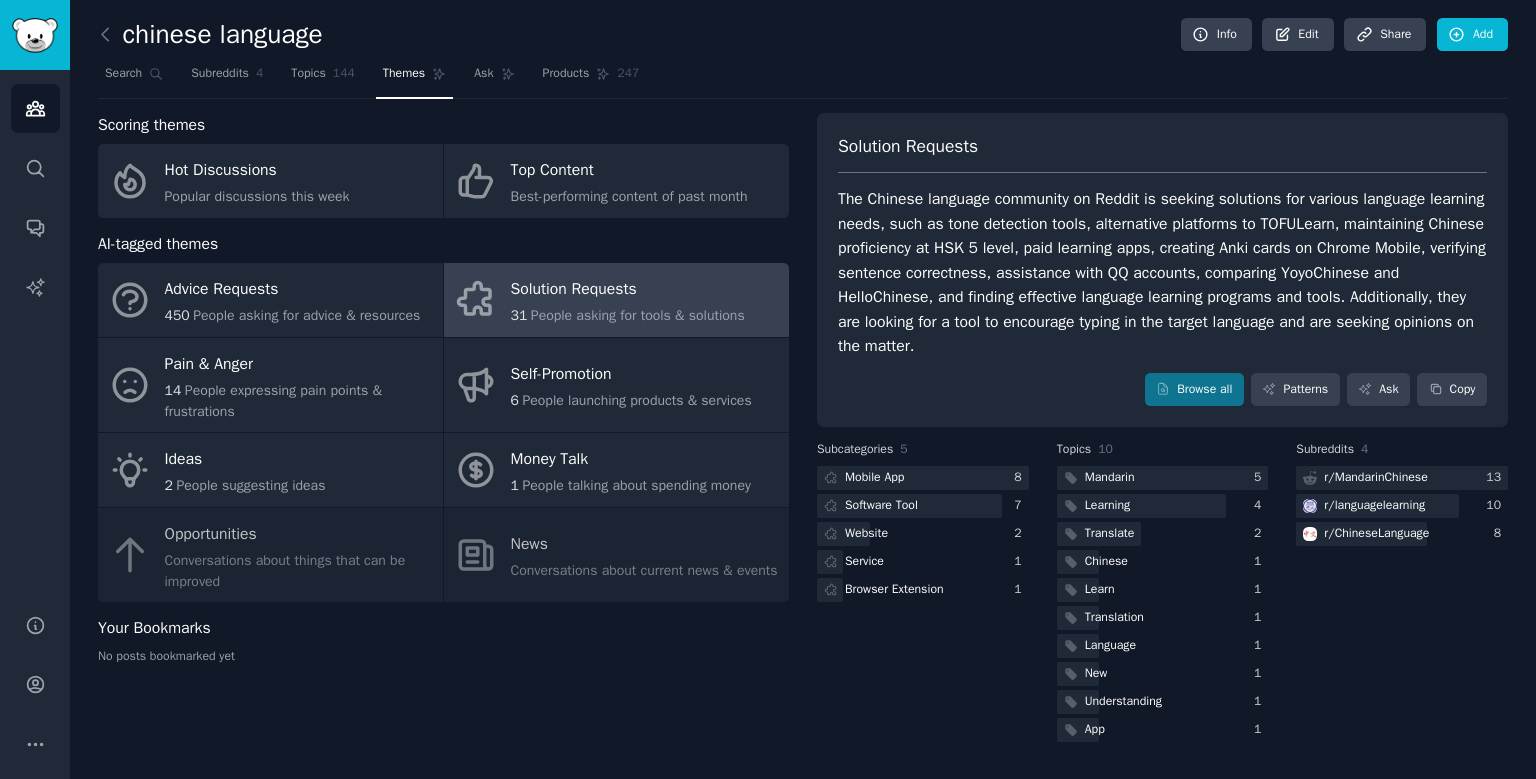 click on "Solution Requests The Chinese language community on Reddit is seeking solutions for various language learning needs, such as tone detection tools, alternative platforms to TOFULearn, maintaining Chinese proficiency at HSK 5 level, paid learning apps, creating Anki cards on Chrome Mobile, verifying sentence correctness, assistance with QQ accounts, comparing YoyoChinese and HelloChinese, and finding effective language learning programs and tools. Additionally, they are looking for a tool to encourage typing in the target language and are seeking opinions on the matter. Browse all Patterns Ask Copy" at bounding box center (1162, 270) 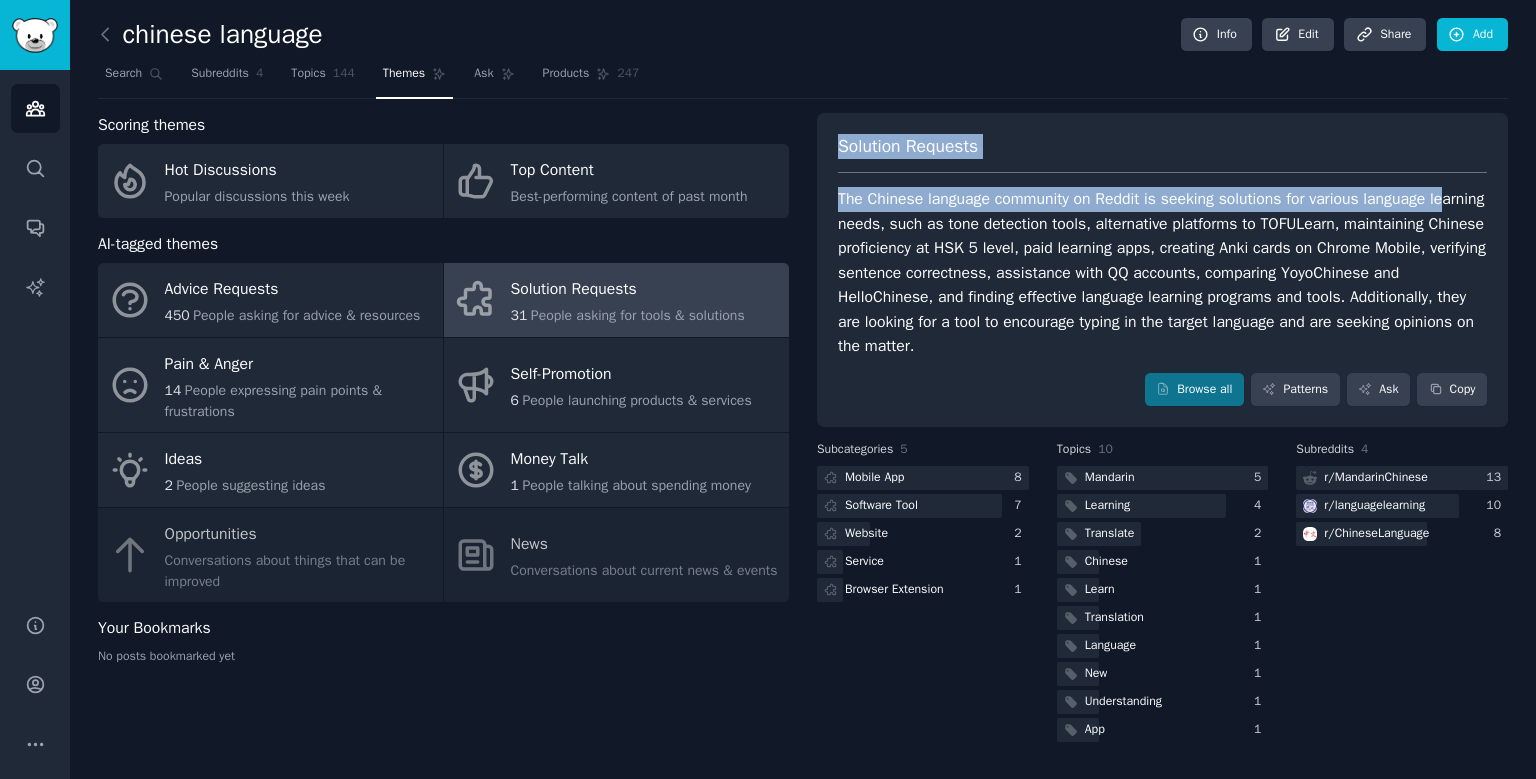 drag, startPoint x: 828, startPoint y: 123, endPoint x: 814, endPoint y: 179, distance: 57.72348 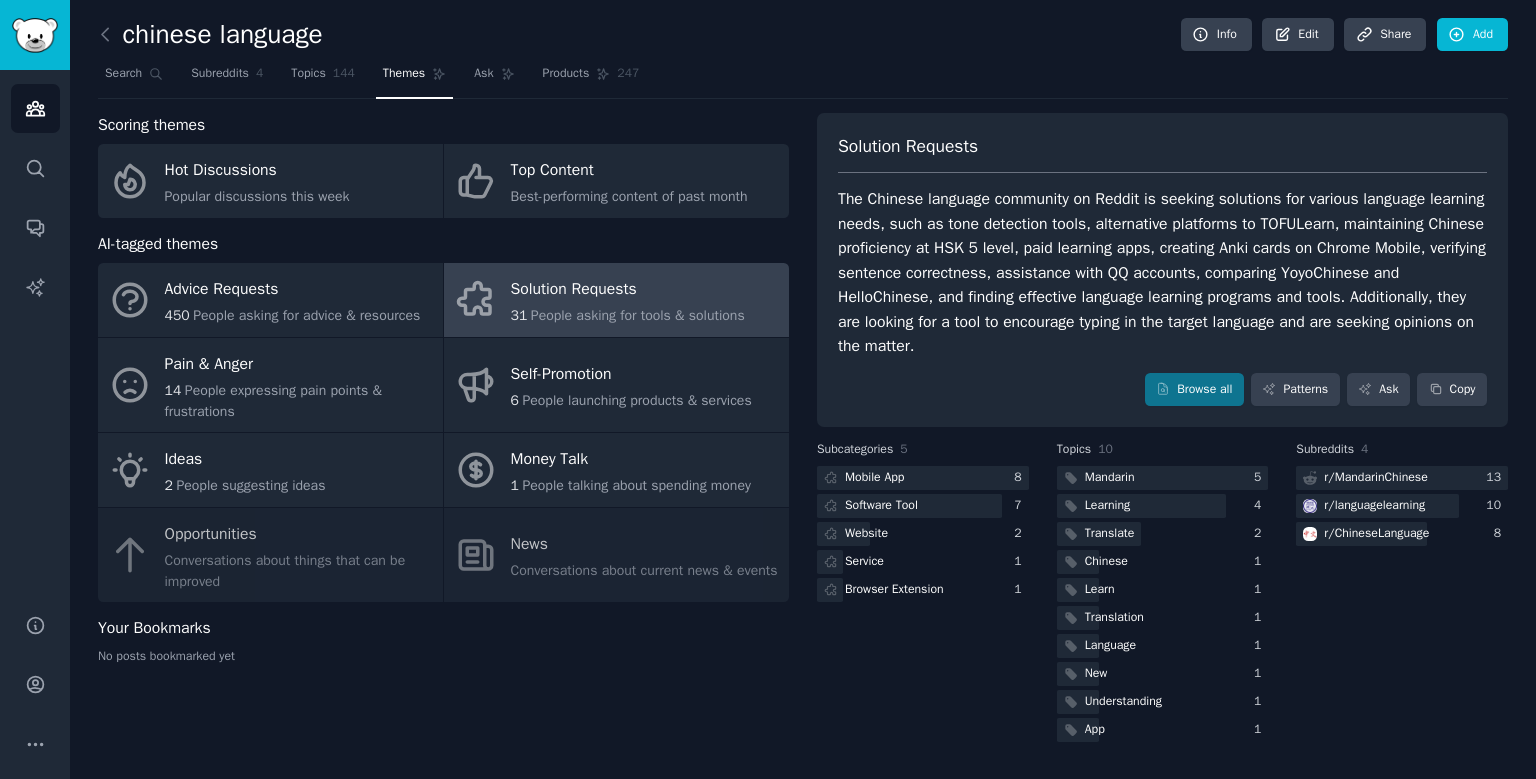 click on "chinese language Info Edit Share Add Search Subreddits 4 Topics 144 Themes Ask Products 247 Scoring themes Hot Discussions Popular discussions this week Top Content Best-performing content of past month AI-tagged themes Advice Requests 450 People asking for advice & resources Solution Requests 31 People asking for tools & solutions Pain & Anger 14 People expressing pain points & frustrations Self-Promotion 6 People launching products & services Ideas 2 People suggesting ideas Money Talk 1 People talking about spending money Opportunities Conversations about things that can be improved News Conversations about current news & events Your Bookmarks No posts bookmarked yet Solution Requests Browse all Patterns Ask Copy Subcategories 5   Mobile App 8   Software Tool 7   Website 2   Service 1   Browser Extension 1 Topics 10   Mandarin 5   Learning 4   Translate 2   Chinese 1   Learn 1   Translation 1   Language 1   New 1   Understanding 1   App 1 Subreddits 4  r/ MandarinChinese 13  r/ languagelearning 10  r/ 8" at bounding box center (803, 387) 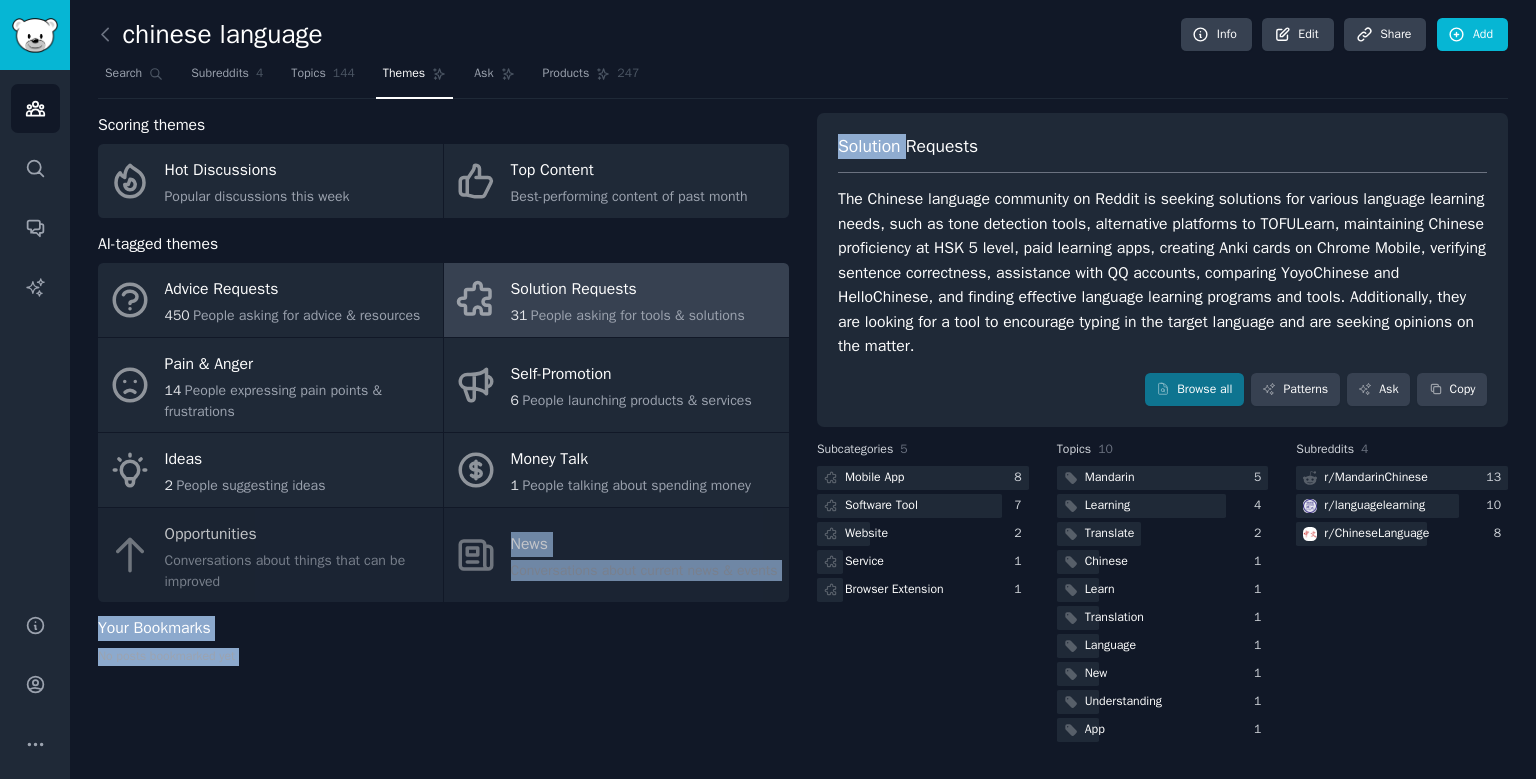 drag, startPoint x: 813, startPoint y: 102, endPoint x: 849, endPoint y: 139, distance: 51.62364 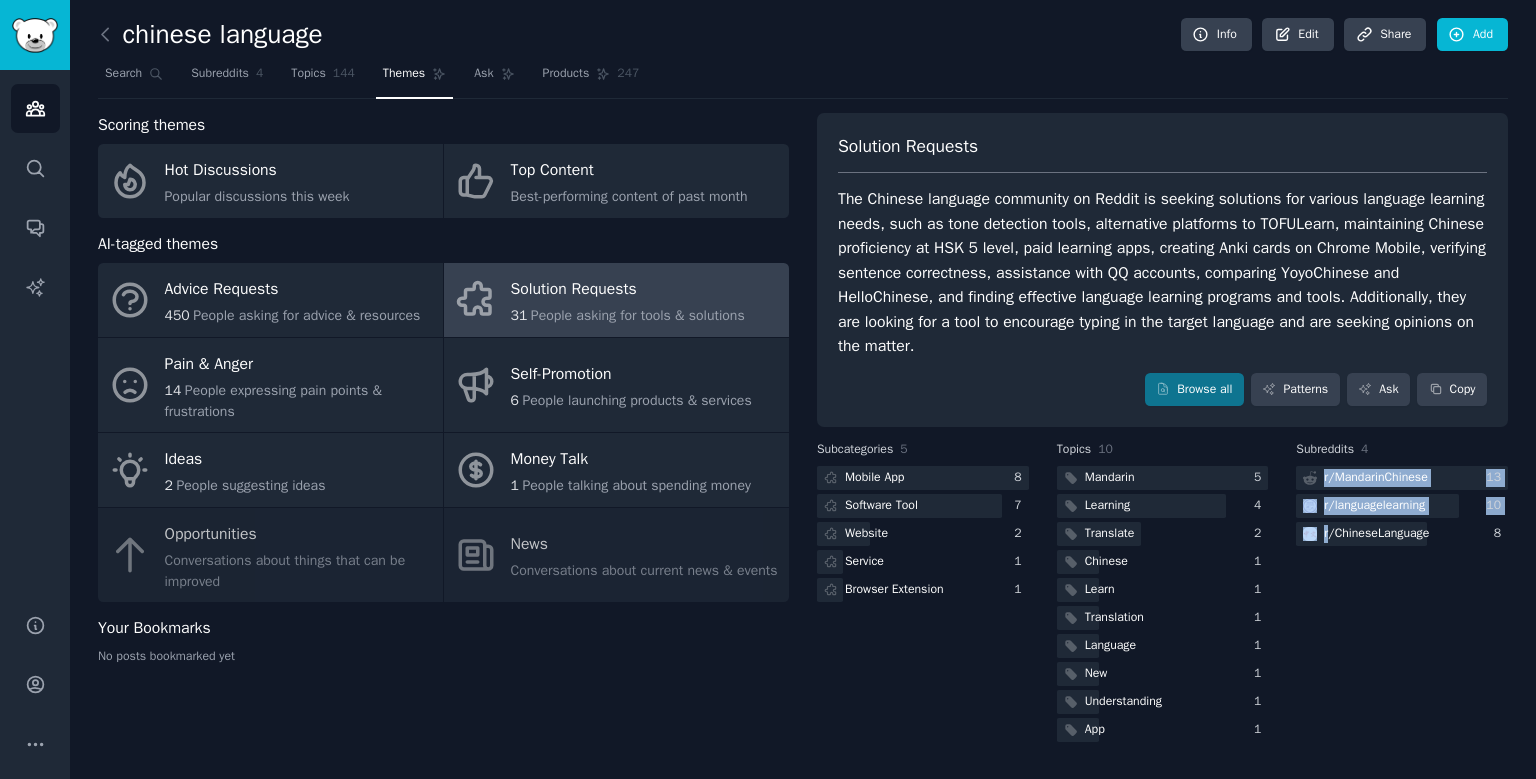 drag, startPoint x: 849, startPoint y: 139, endPoint x: 1406, endPoint y: 723, distance: 807.03467 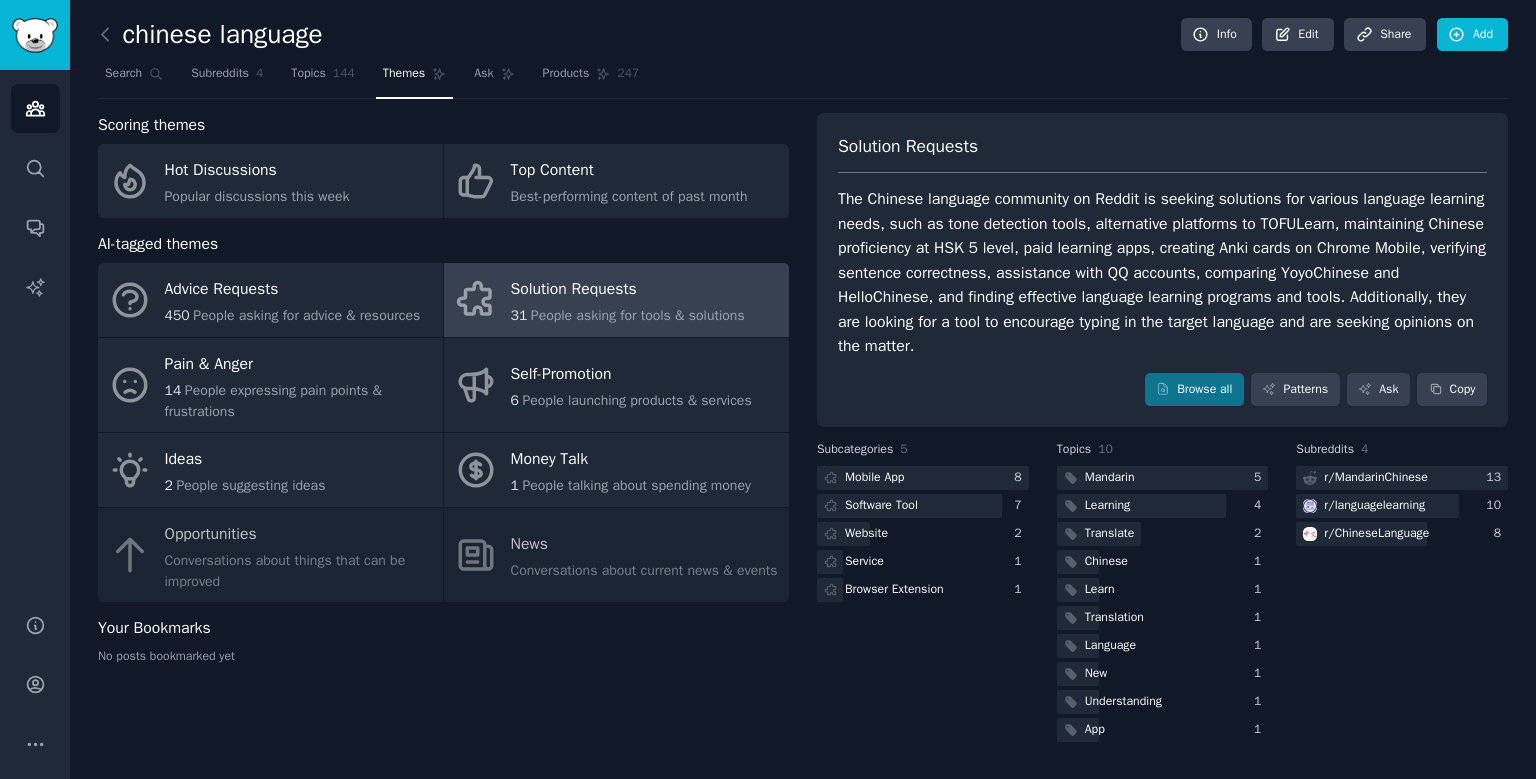 click on "No posts bookmarked yet" 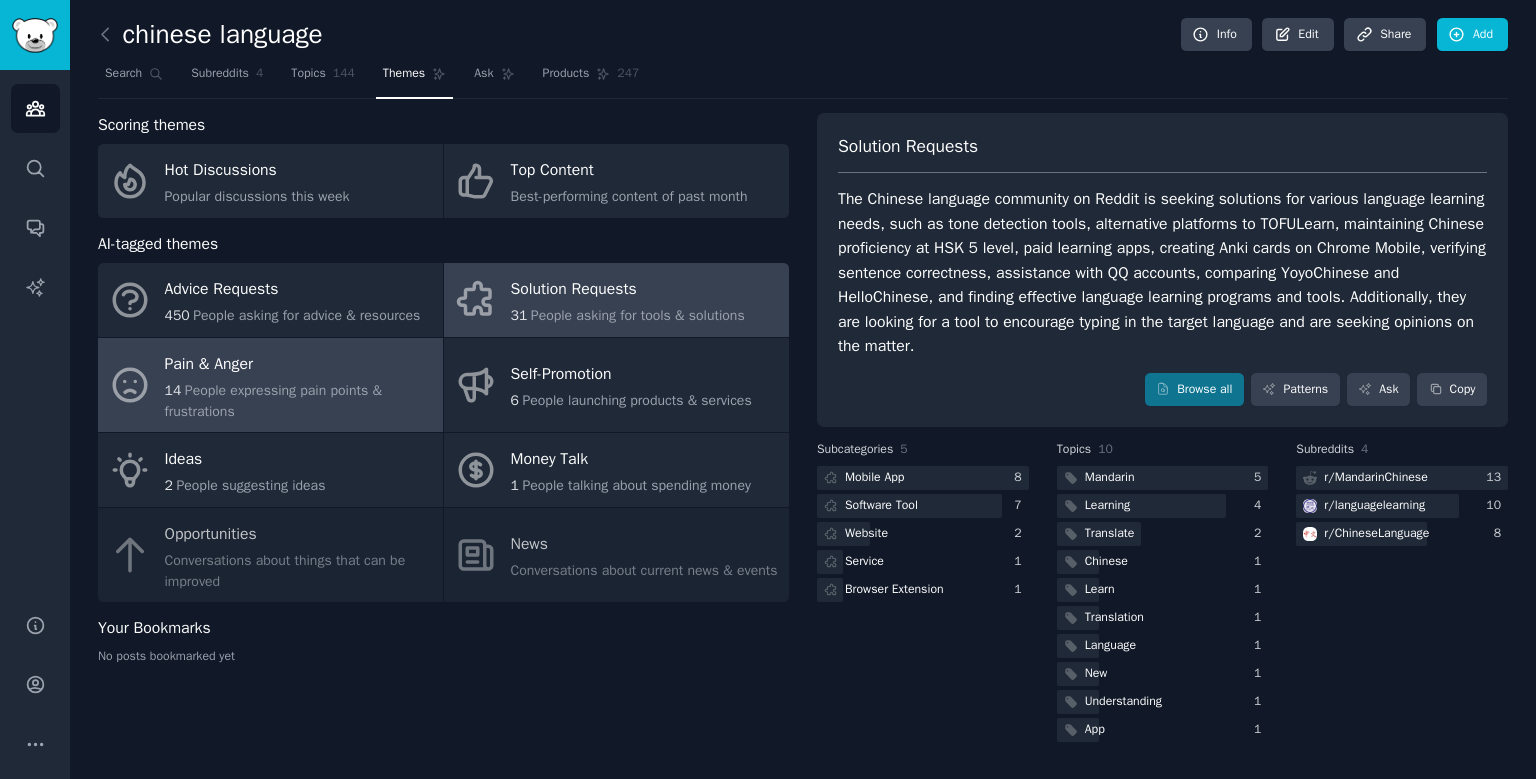 click on "People expressing pain points & frustrations" at bounding box center [273, 401] 